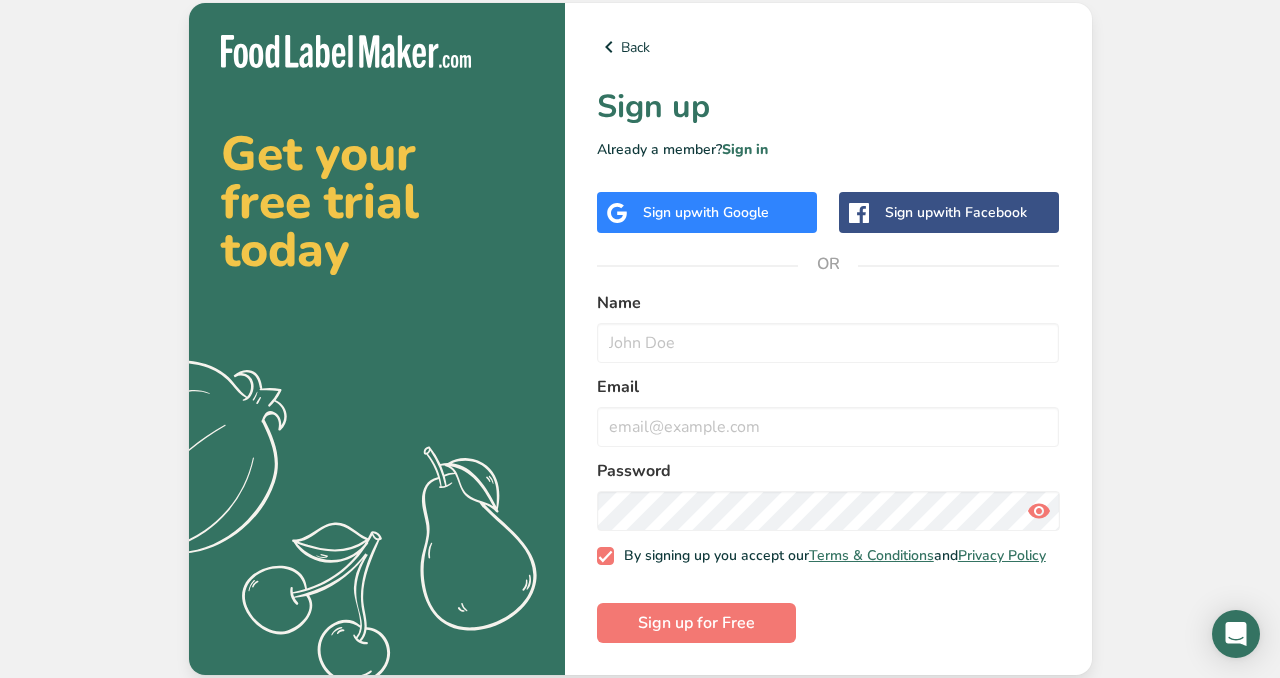 scroll, scrollTop: 3, scrollLeft: 0, axis: vertical 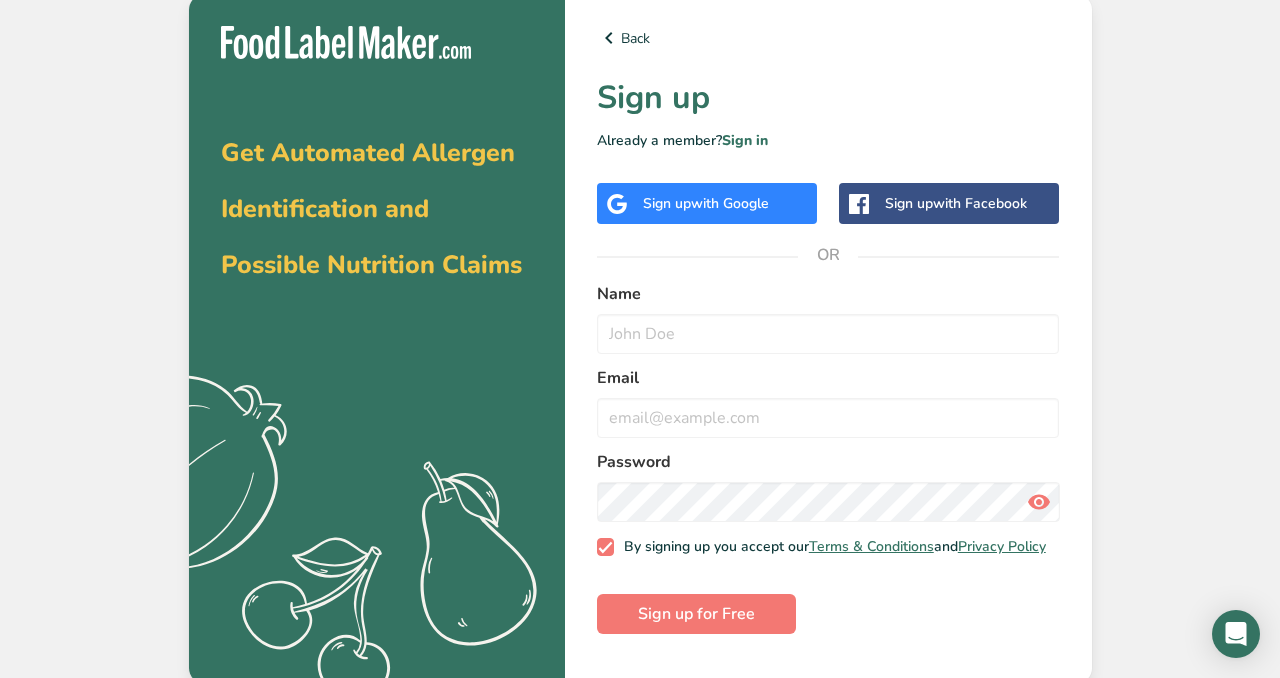click on "with Google" at bounding box center (730, 203) 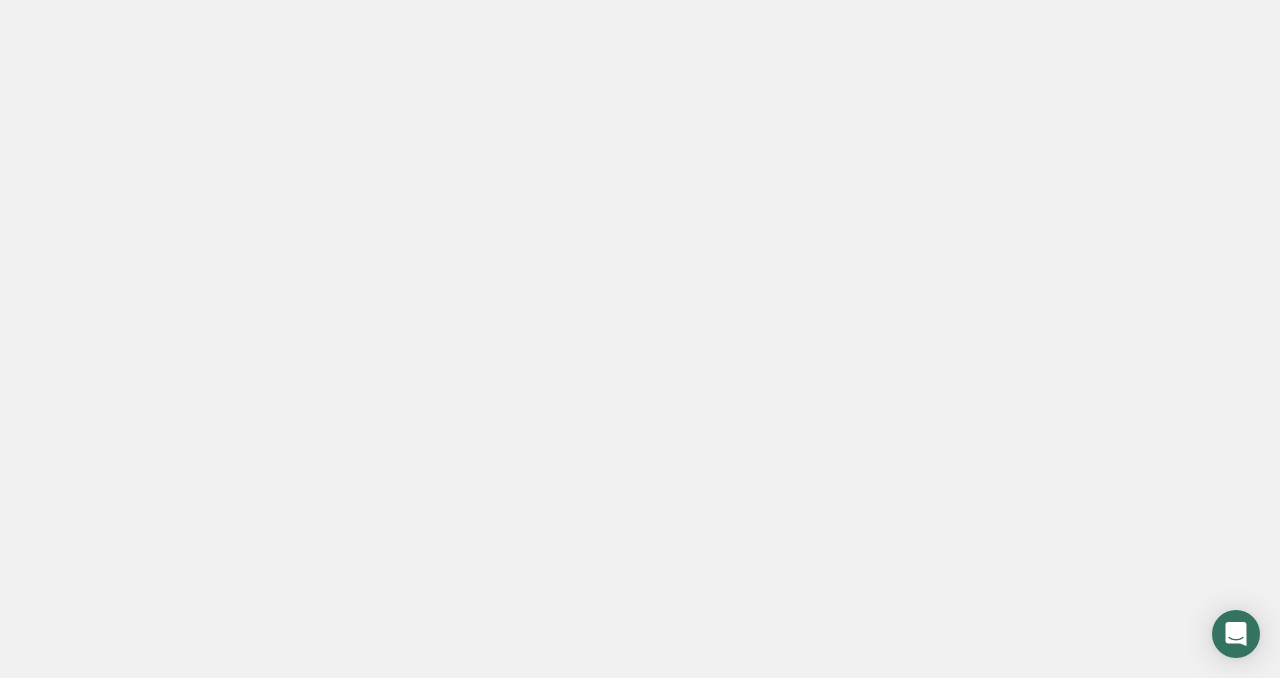 scroll, scrollTop: 0, scrollLeft: 0, axis: both 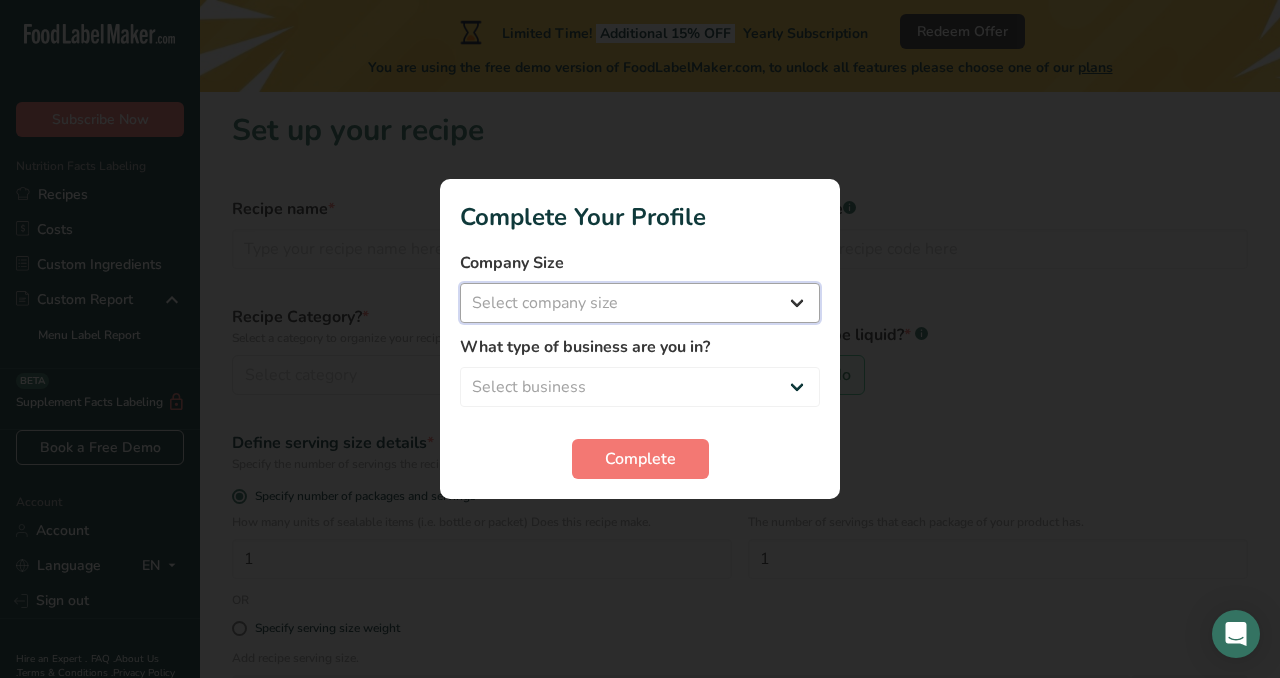 click on "Select company size
Fewer than 10 Employees
10 to 50 Employees
51 to 500 Employees
Over 500 Employees" at bounding box center [640, 303] 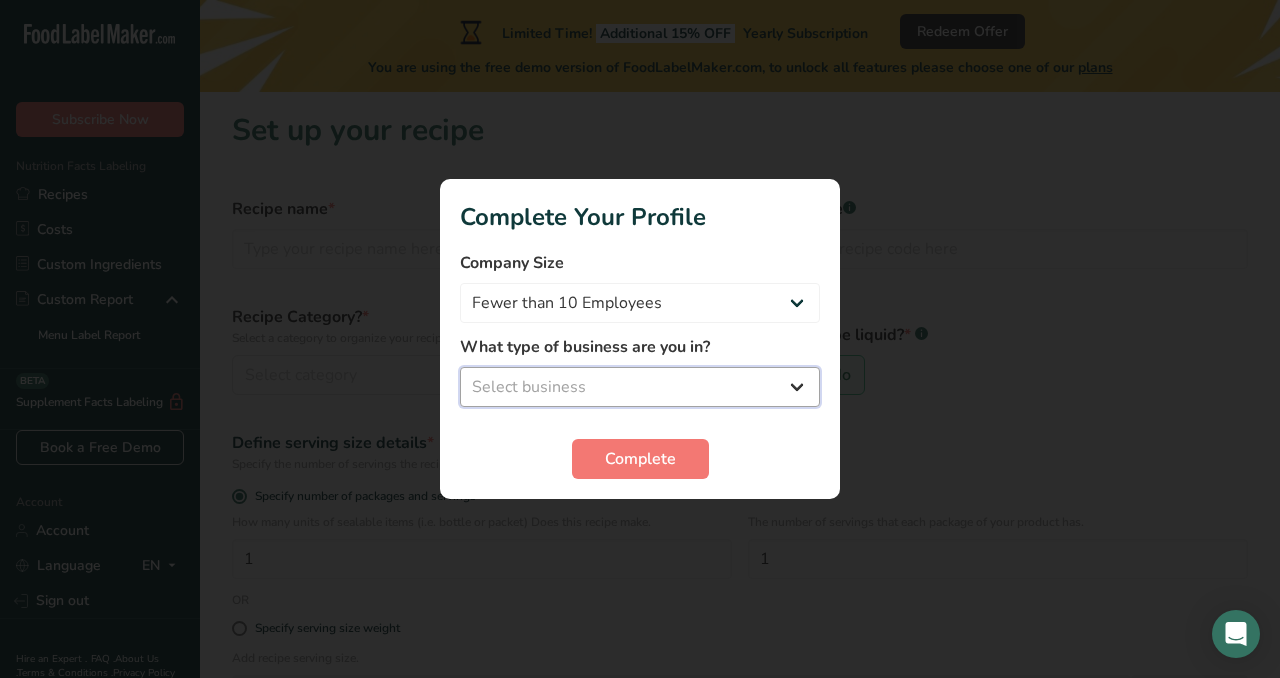 click on "Select business
Packaged Food Manufacturer
Restaurant & Cafe
Bakery
Meal Plans & Catering Company
Nutritionist
Food Blogger
Personal Trainer
Other" at bounding box center (640, 387) 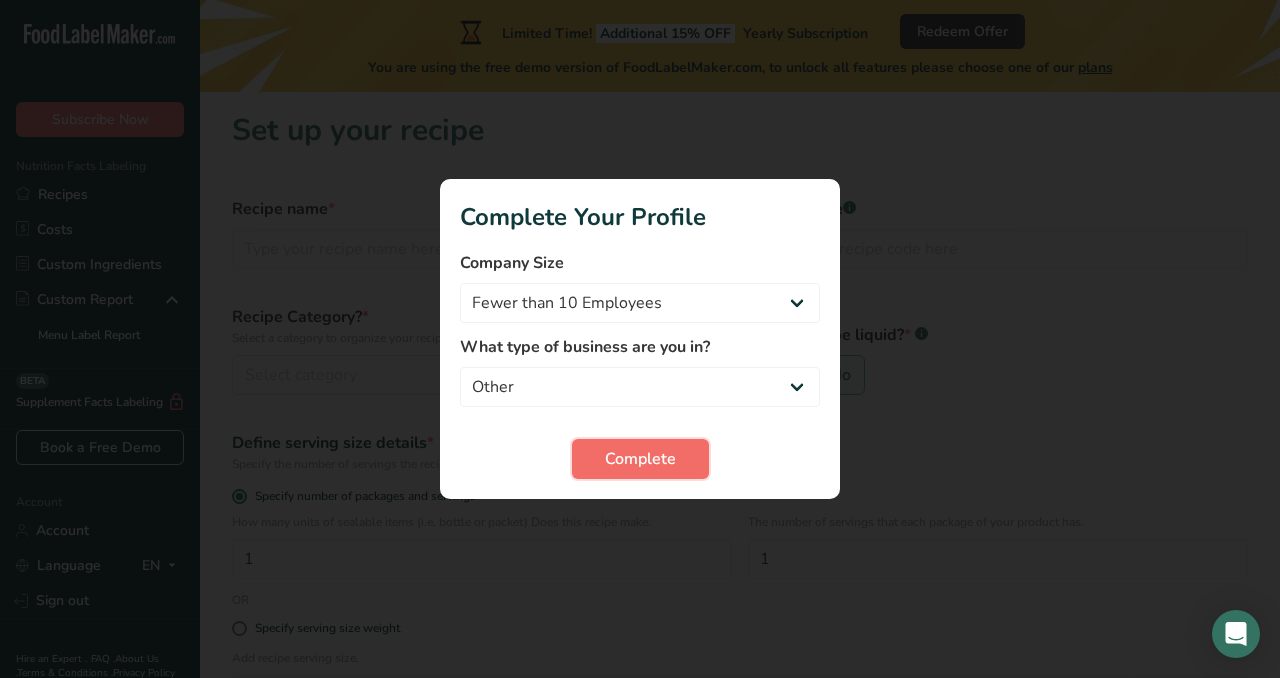 click on "Complete" at bounding box center [640, 459] 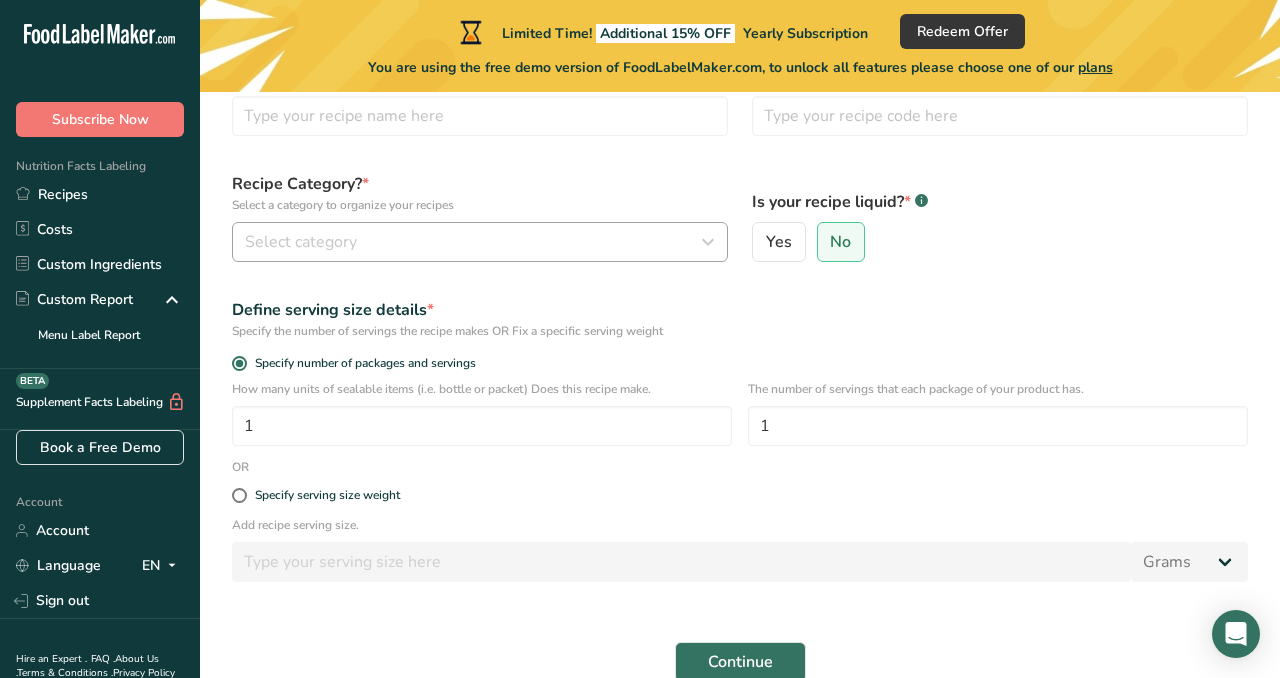 scroll, scrollTop: 134, scrollLeft: 0, axis: vertical 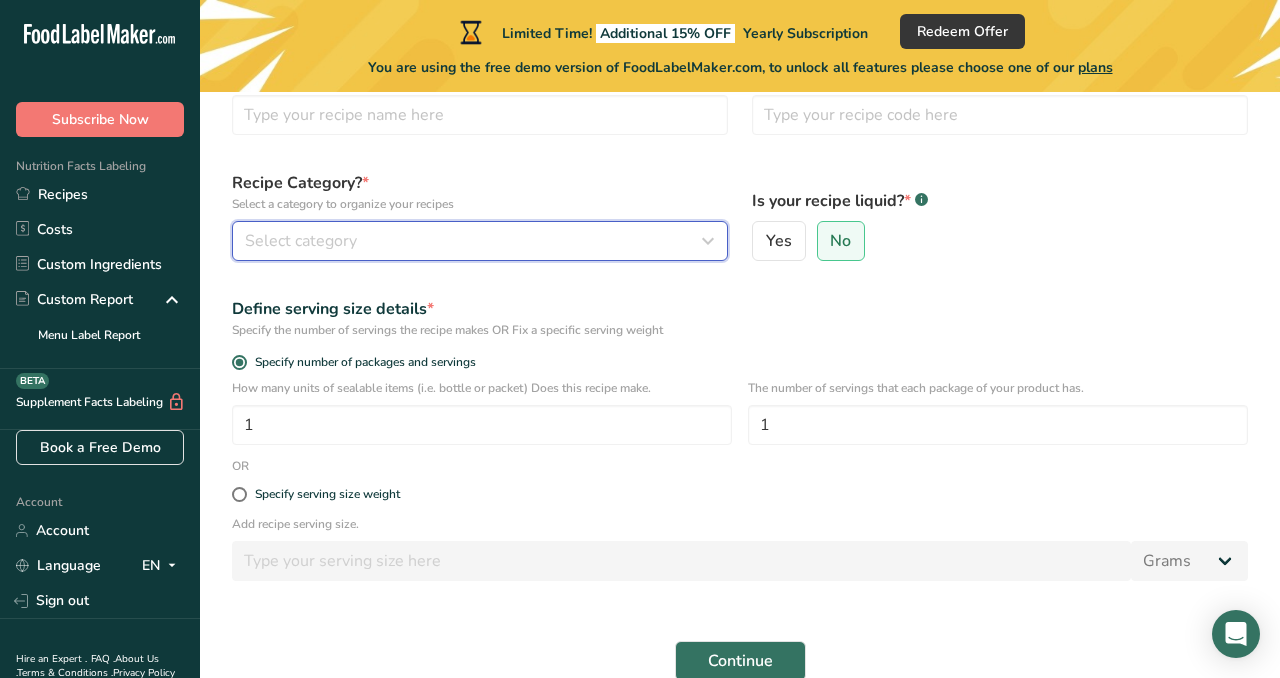 click on "Select category" at bounding box center (474, 241) 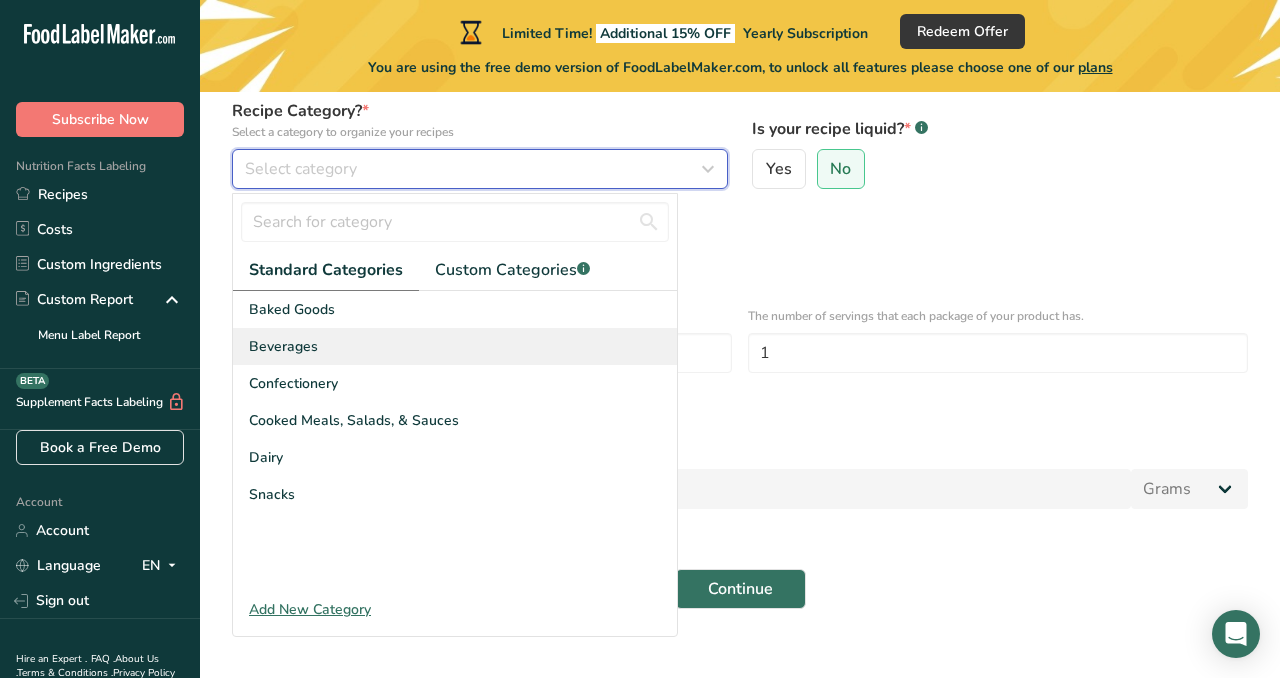 scroll, scrollTop: 219, scrollLeft: 0, axis: vertical 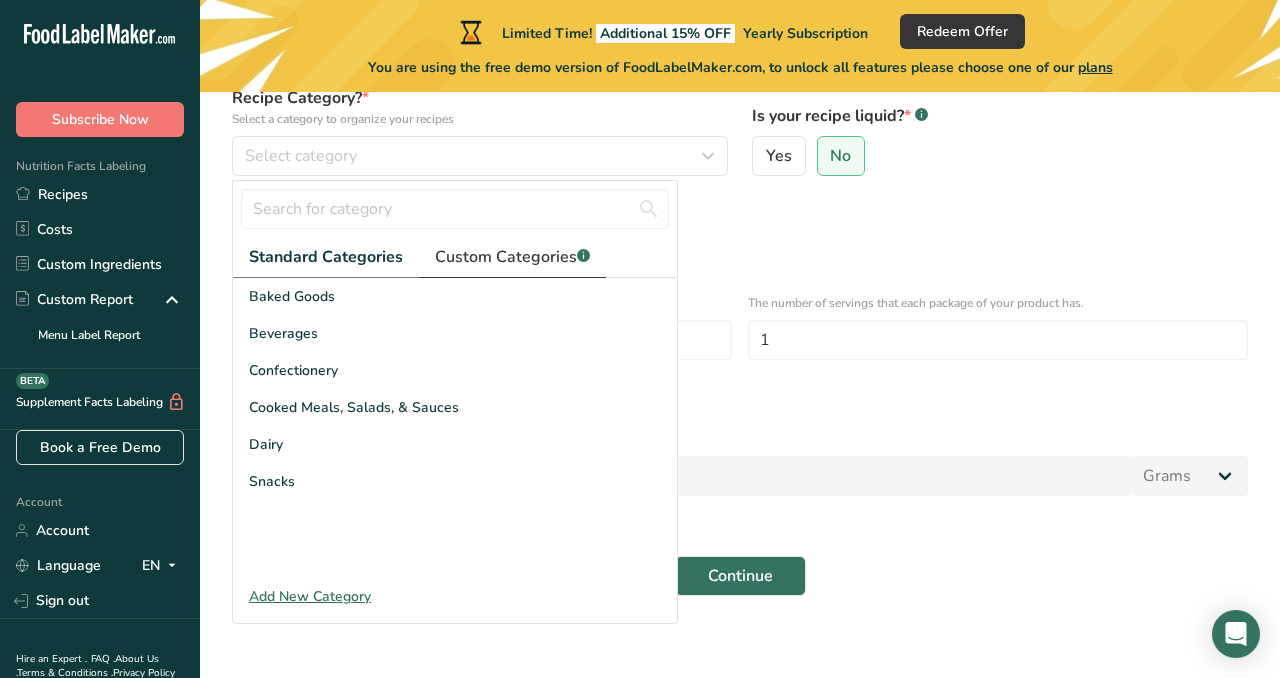 click on "Custom Categories
.a-a{fill:#347362;}.b-a{fill:#fff;}" at bounding box center [512, 257] 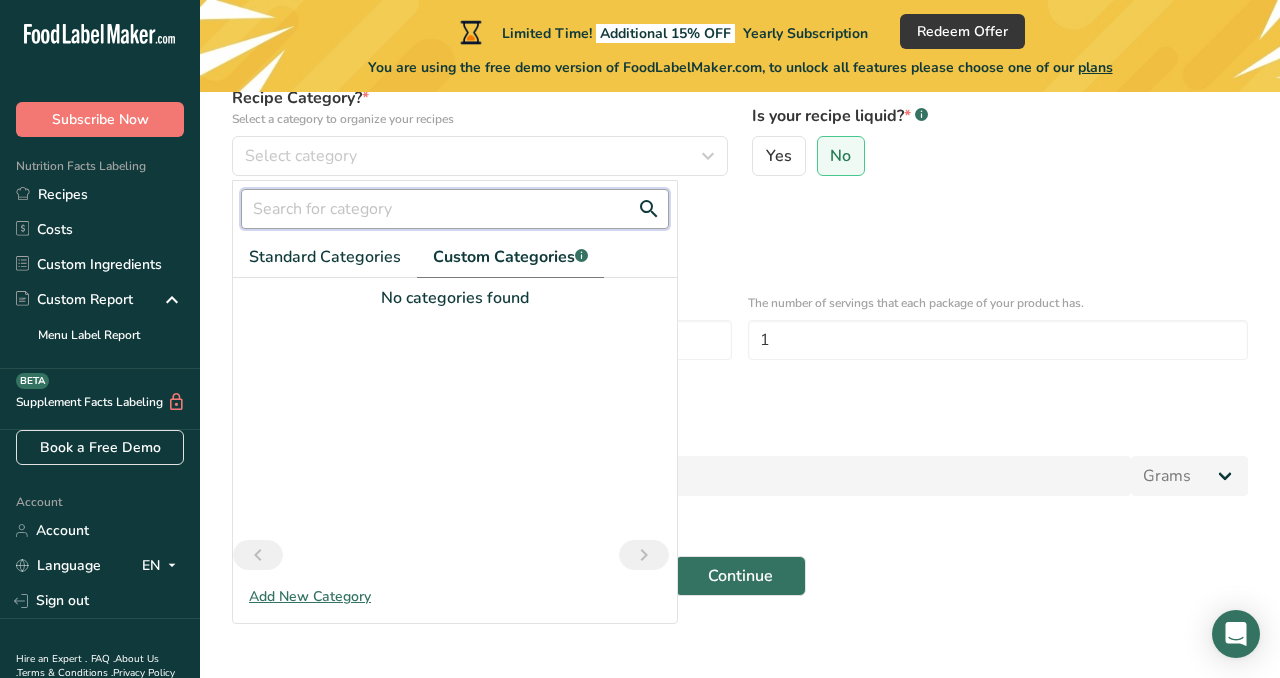 click at bounding box center (455, 209) 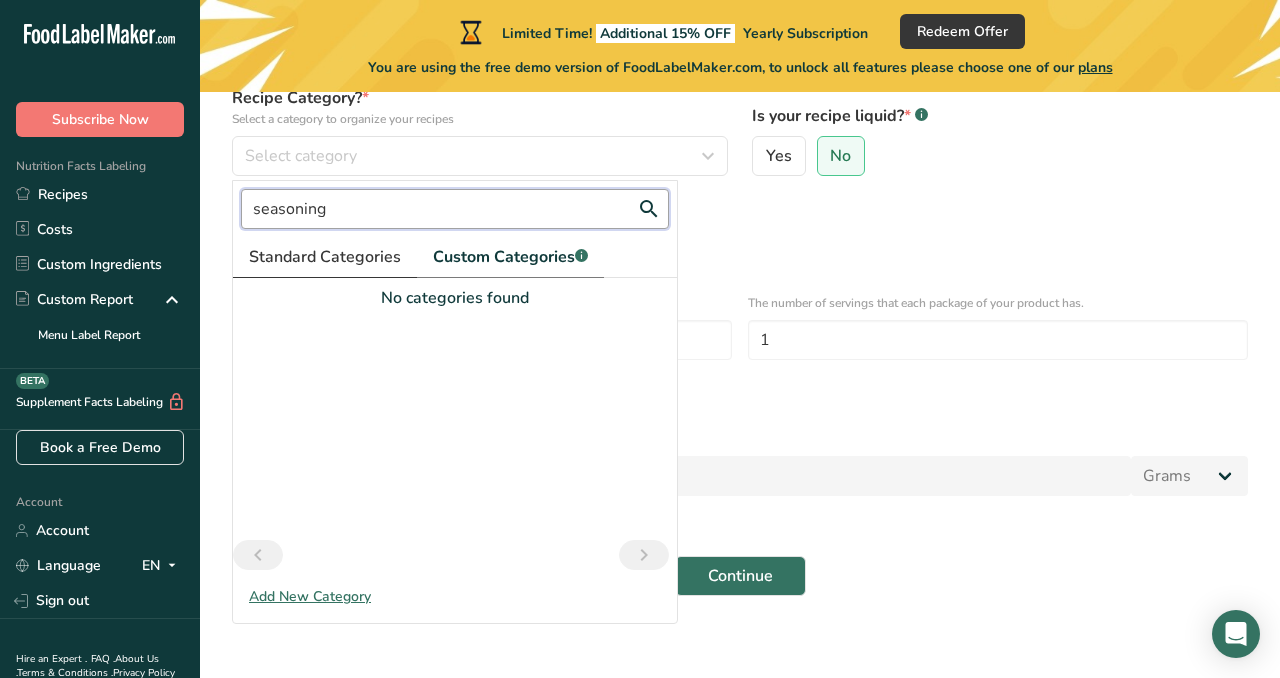 type on "seasoning" 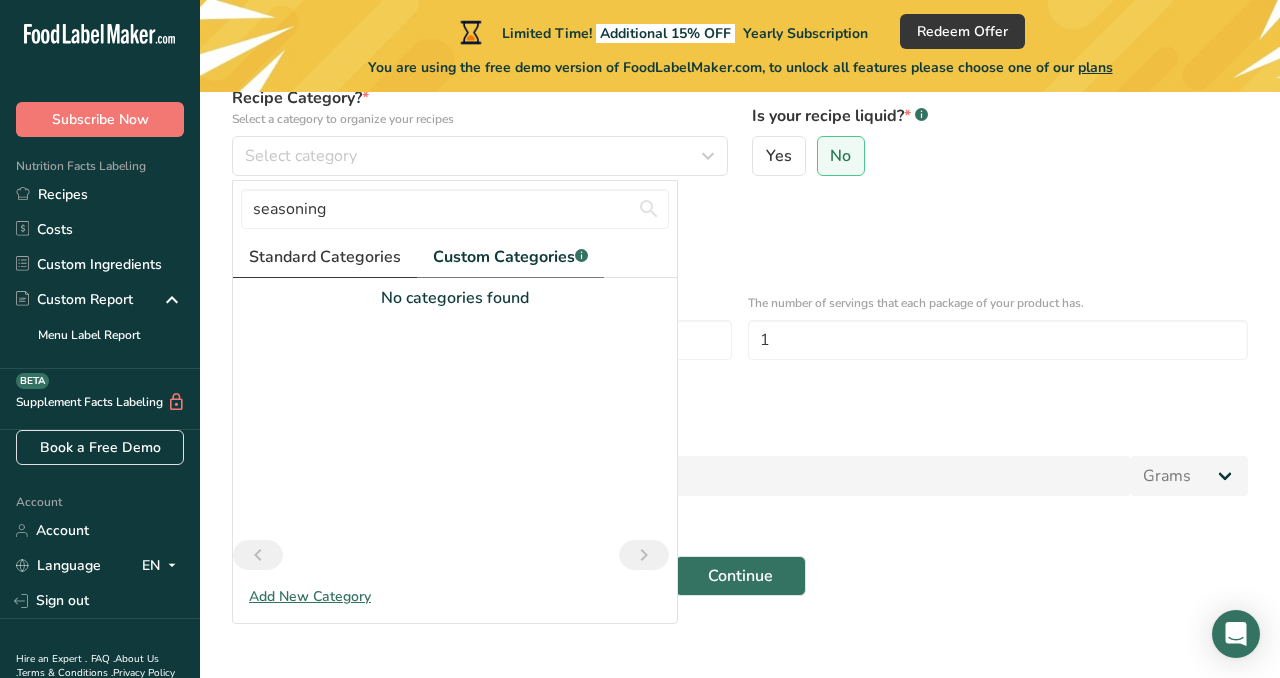 click on "Standard Categories" at bounding box center [325, 257] 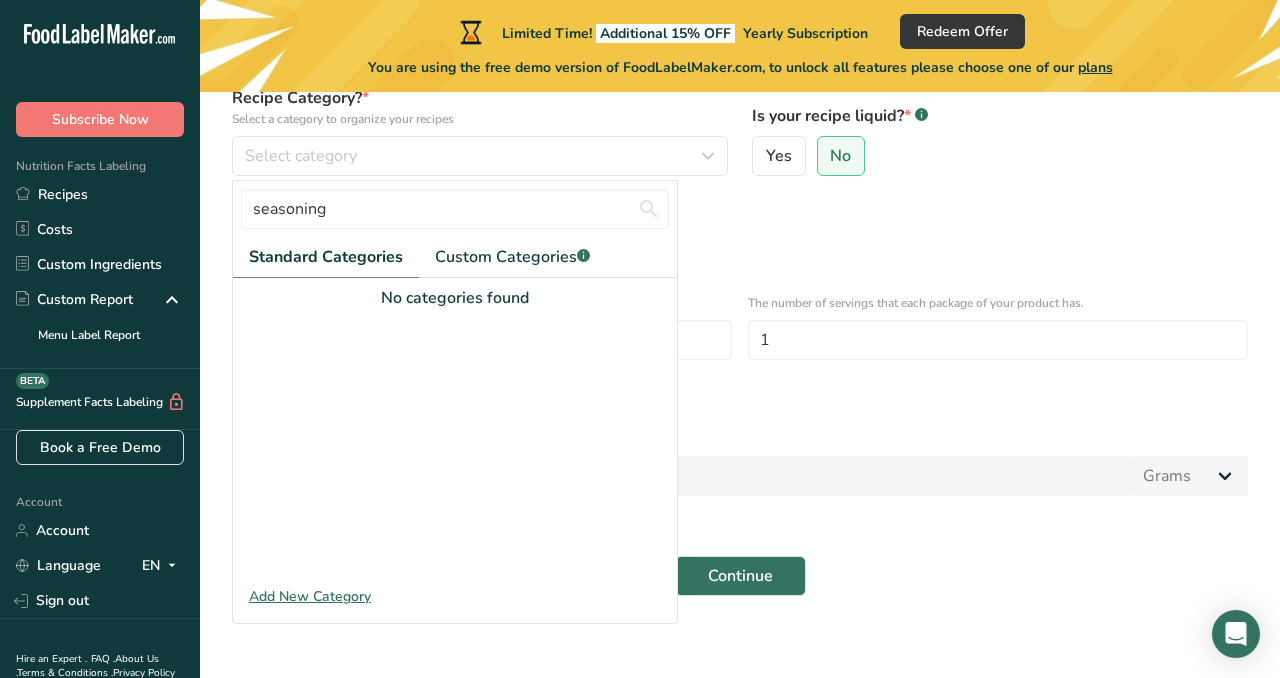 click on "Add New Category" at bounding box center [455, 596] 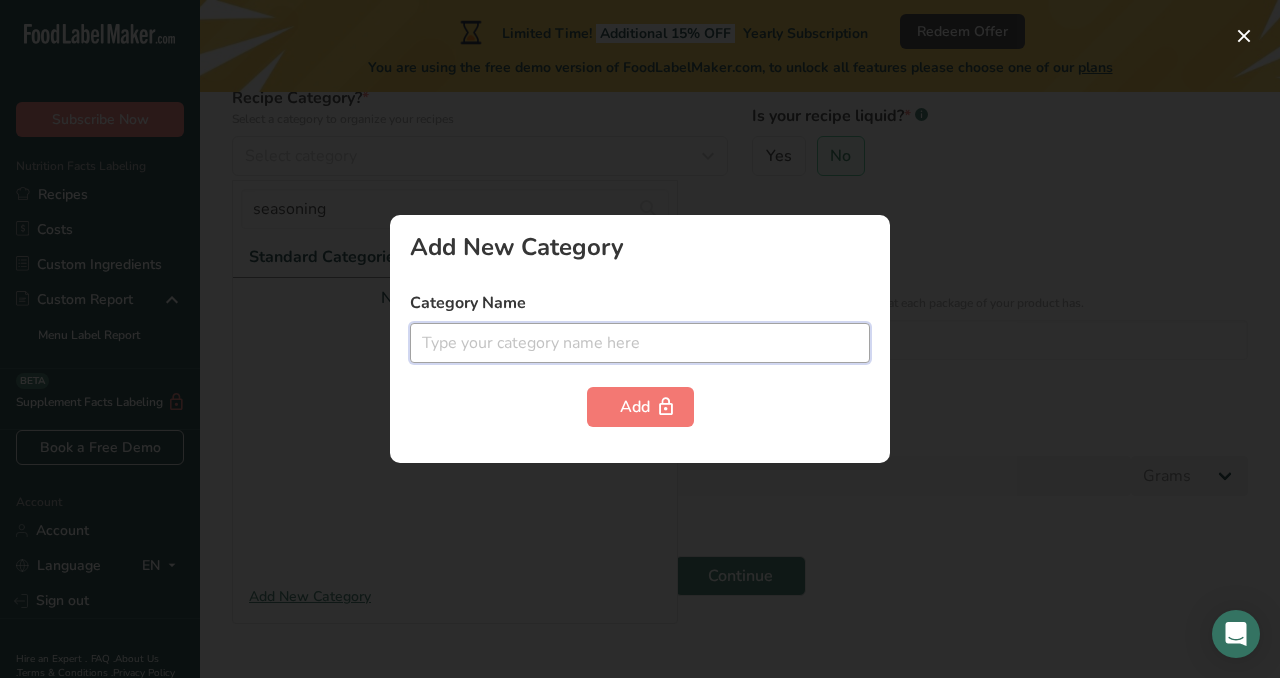 click at bounding box center (640, 343) 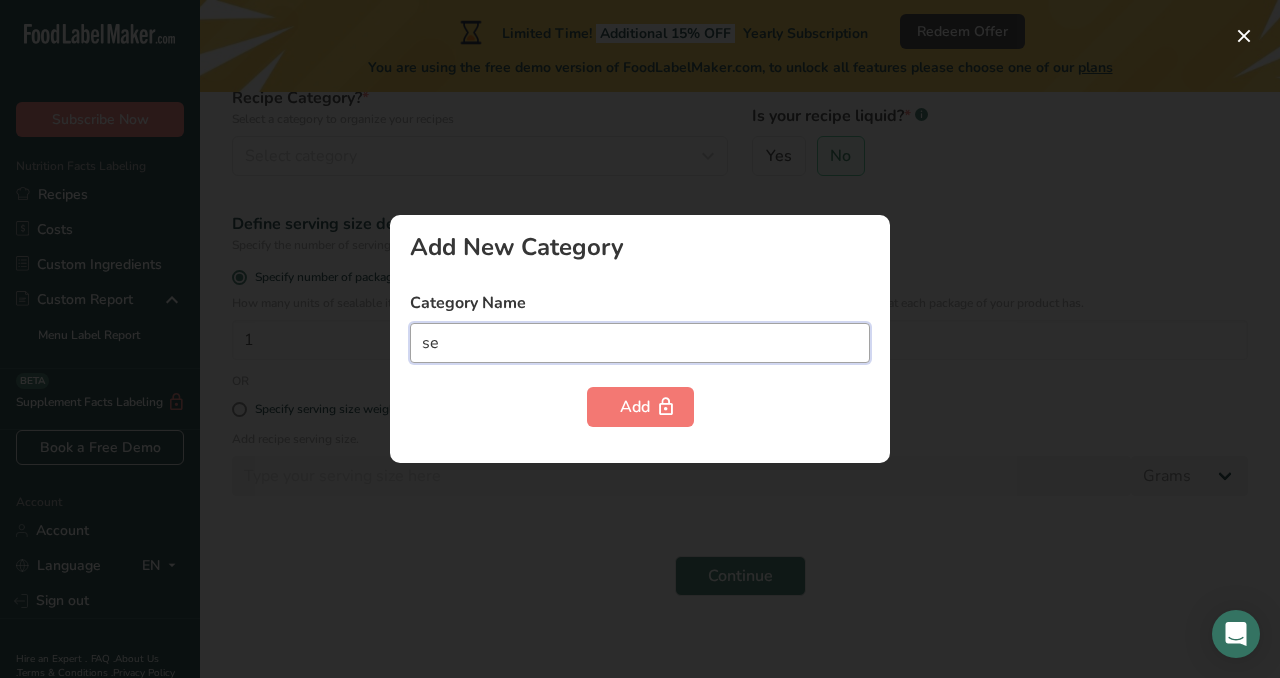type on "s" 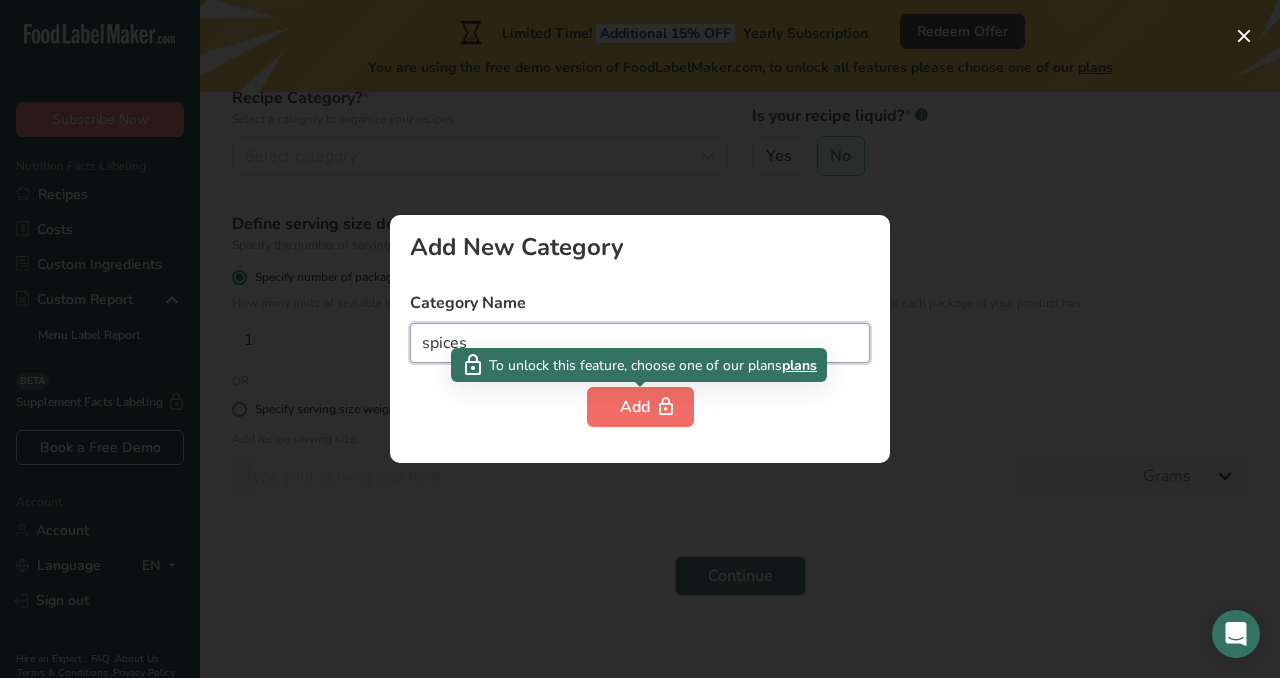 type on "spices" 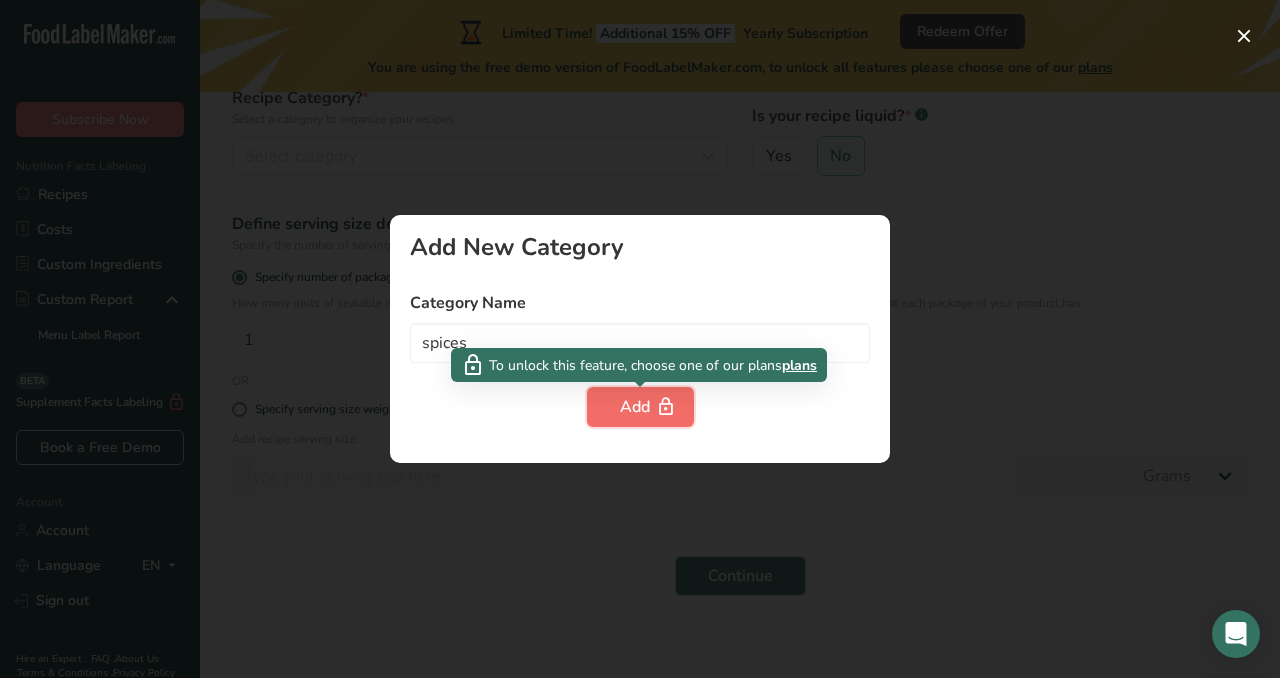 click on "Add" at bounding box center [640, 407] 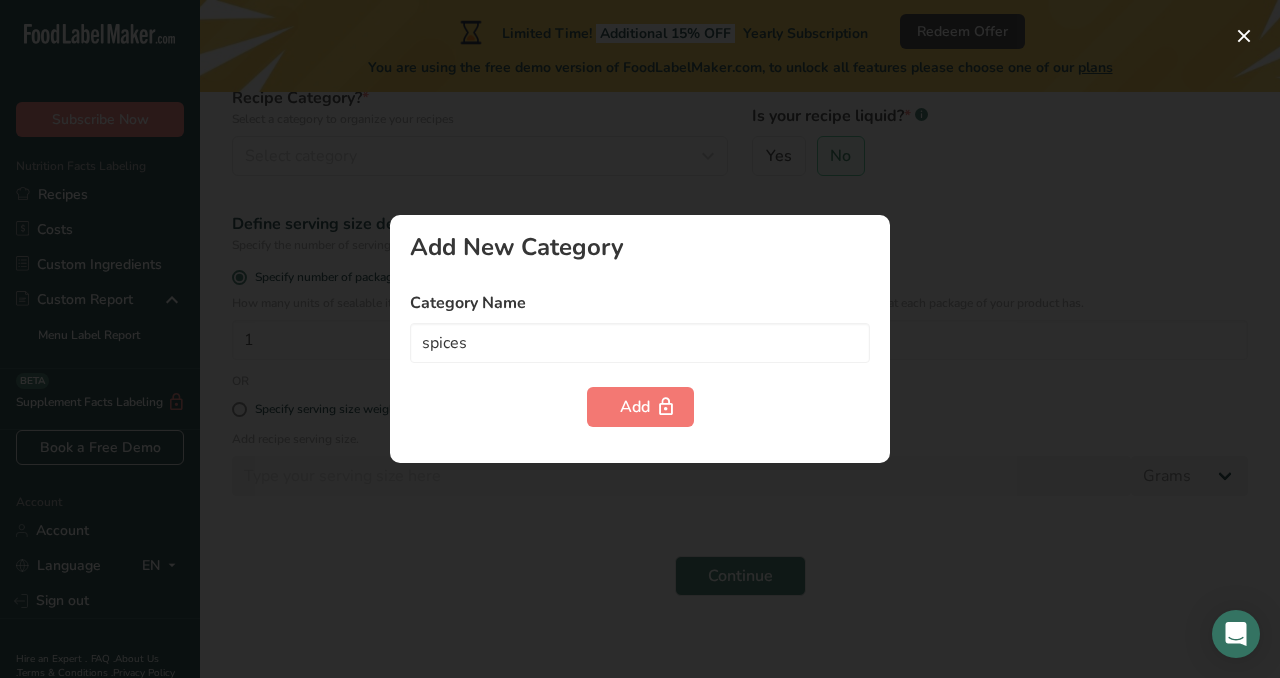 click at bounding box center [640, 339] 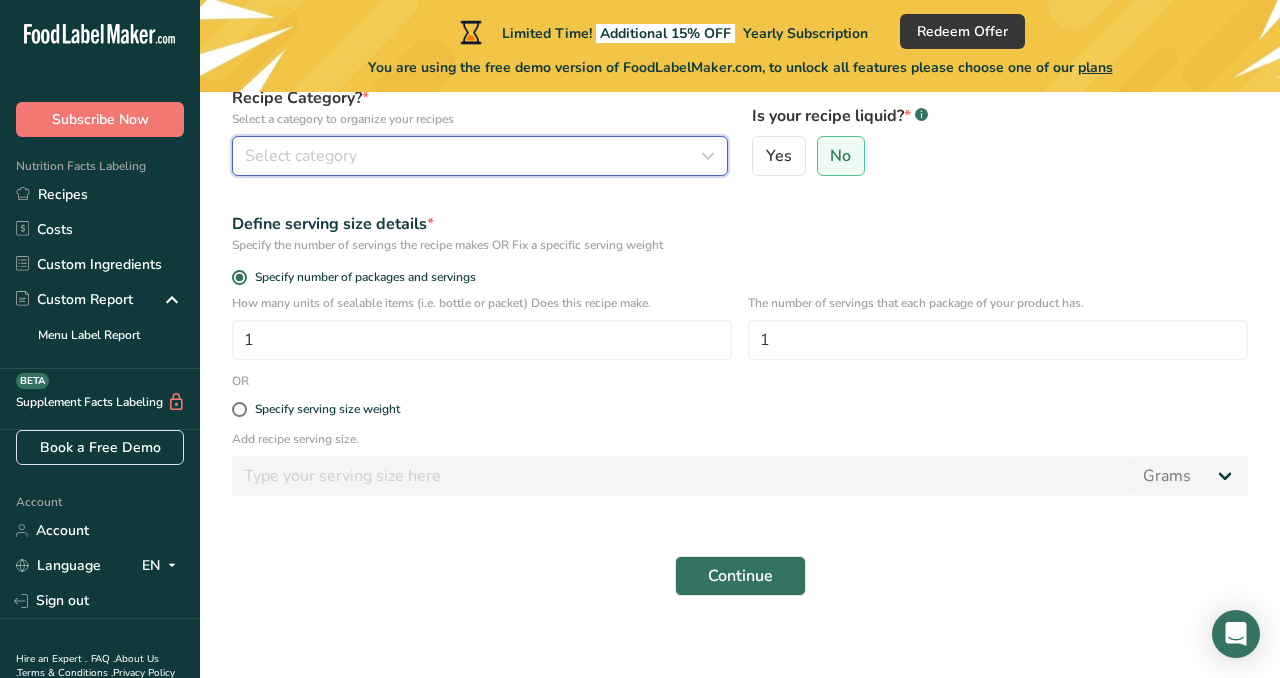 click on "Select category" at bounding box center [480, 156] 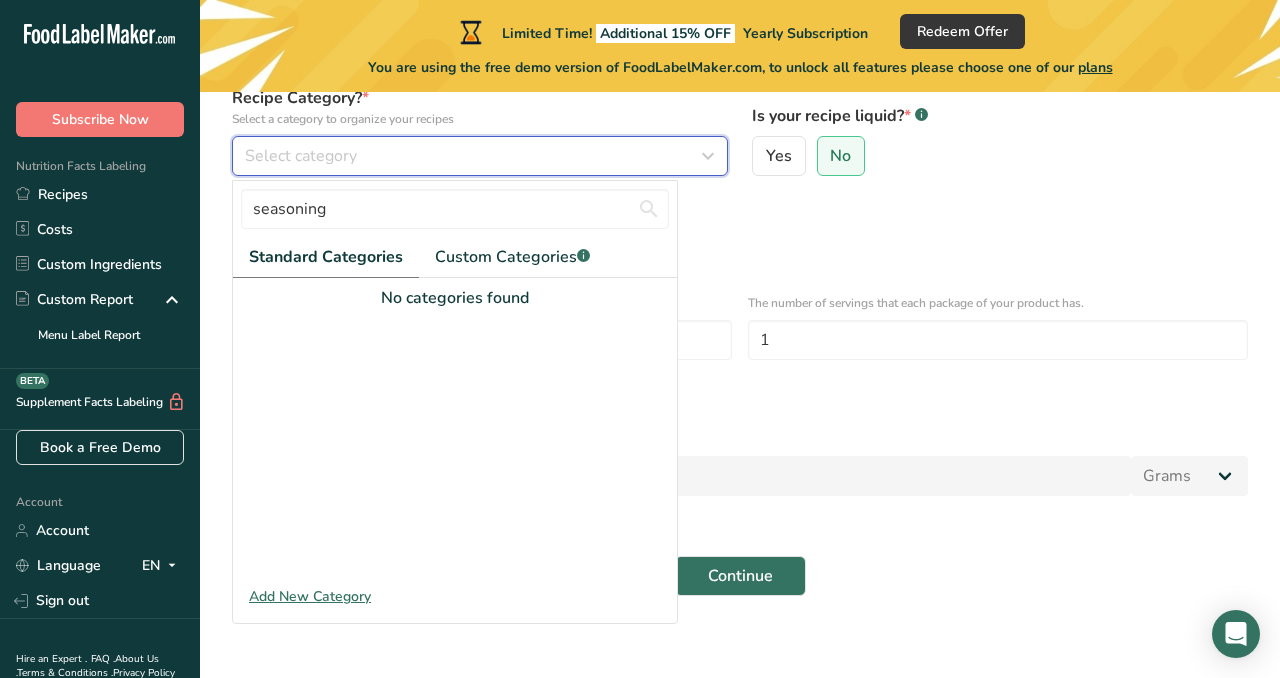 click on "Select category" at bounding box center [474, 156] 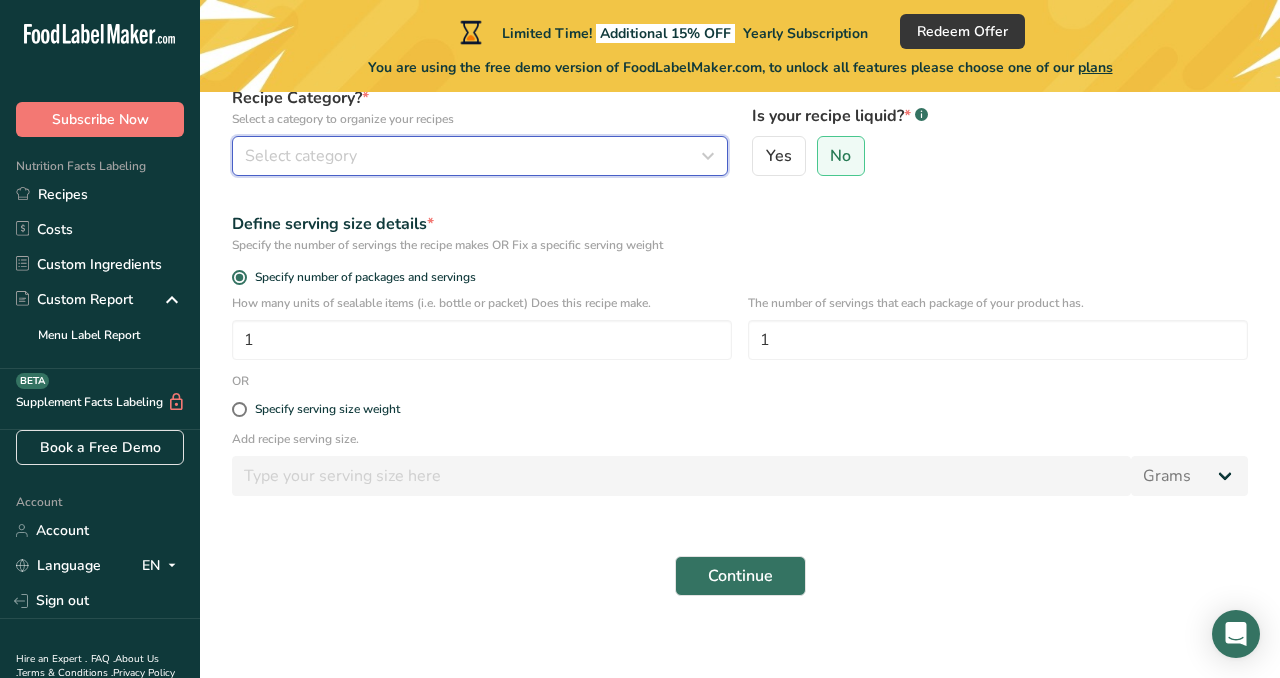 click on "Select category" at bounding box center [474, 156] 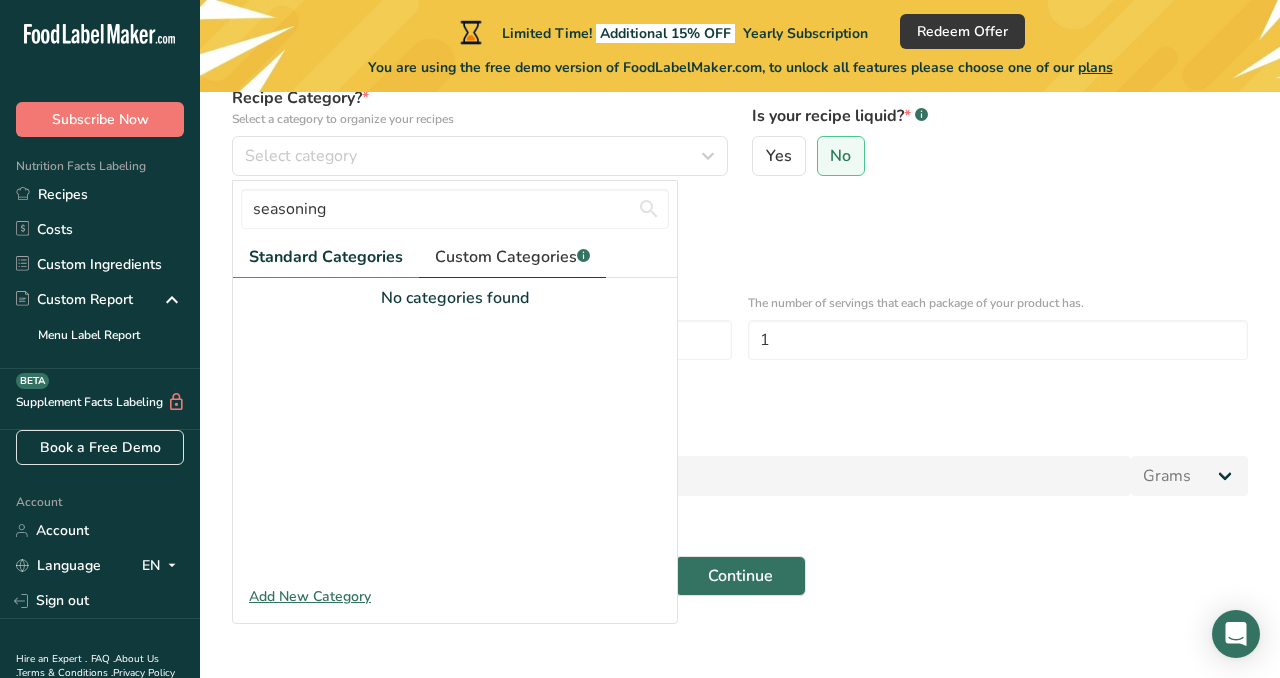 click on "Custom Categories
.a-a{fill:#347362;}.b-a{fill:#fff;}" at bounding box center [512, 257] 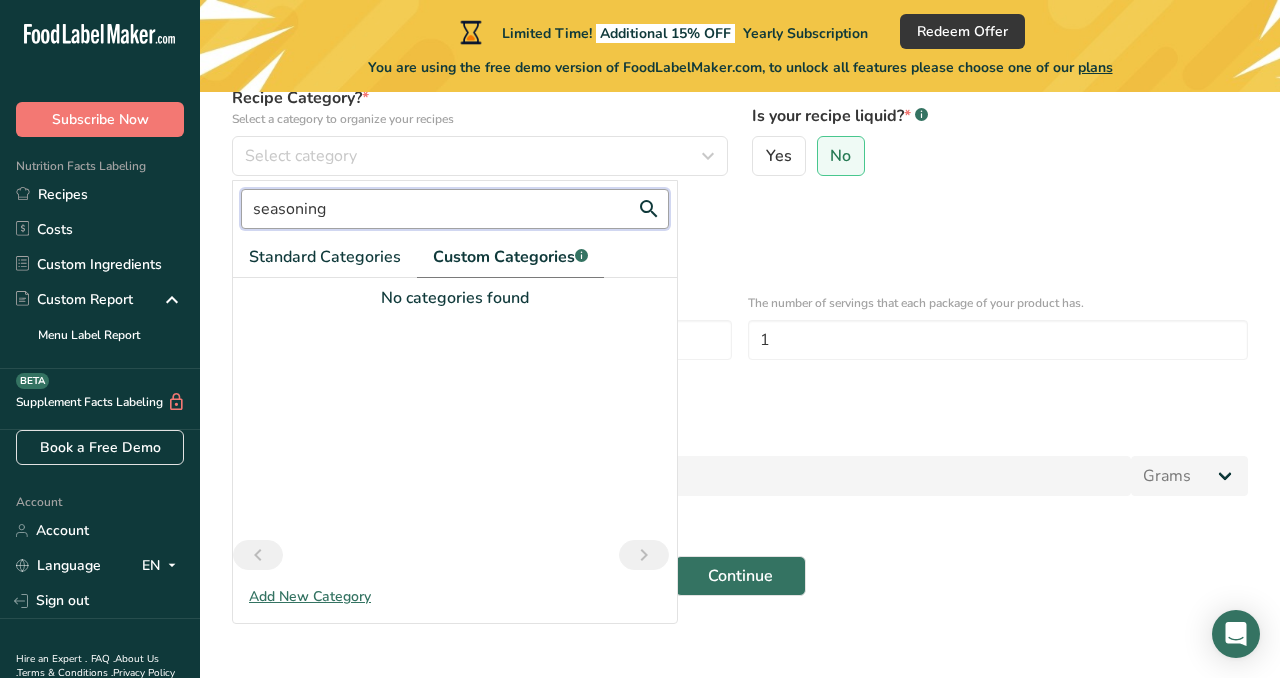 click on "seasoning" at bounding box center (455, 209) 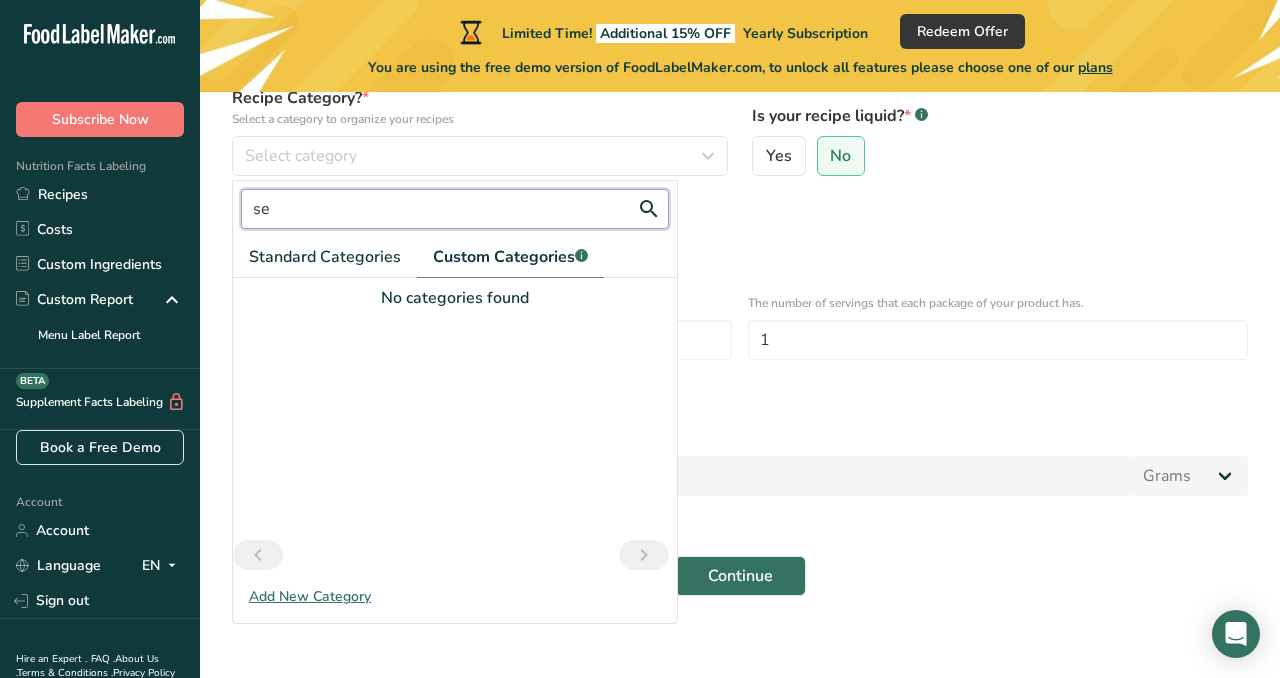 type on "s" 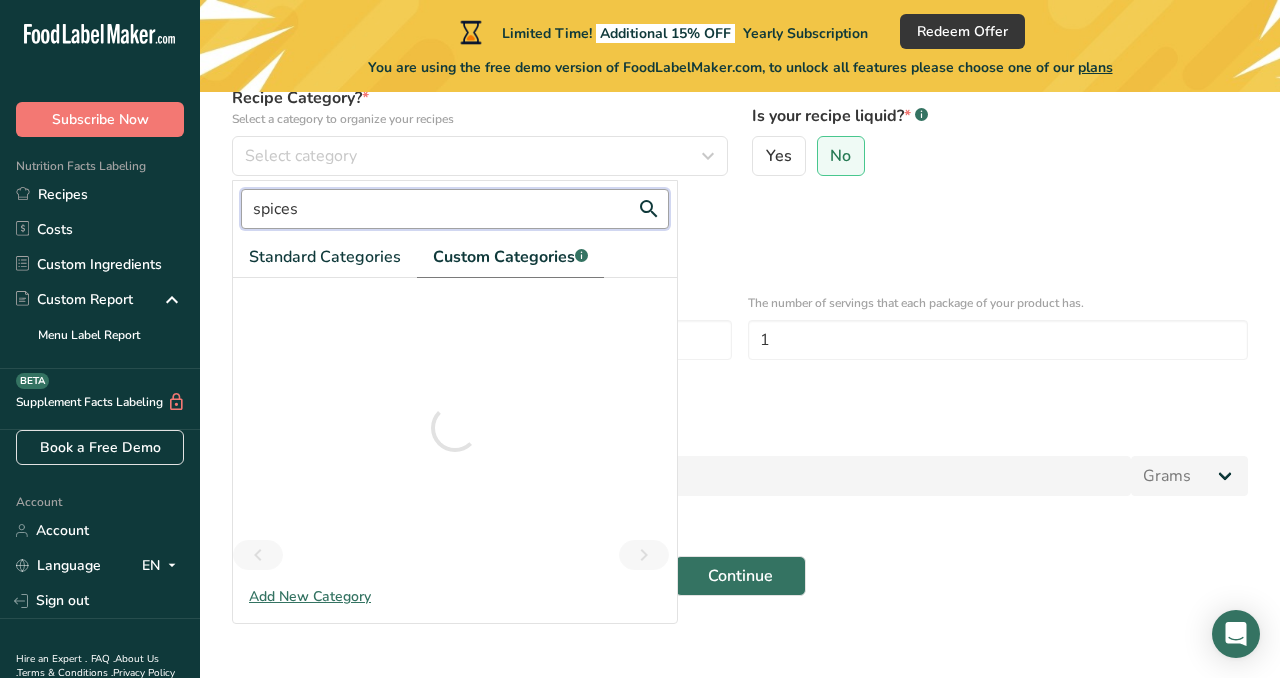 type on "spices" 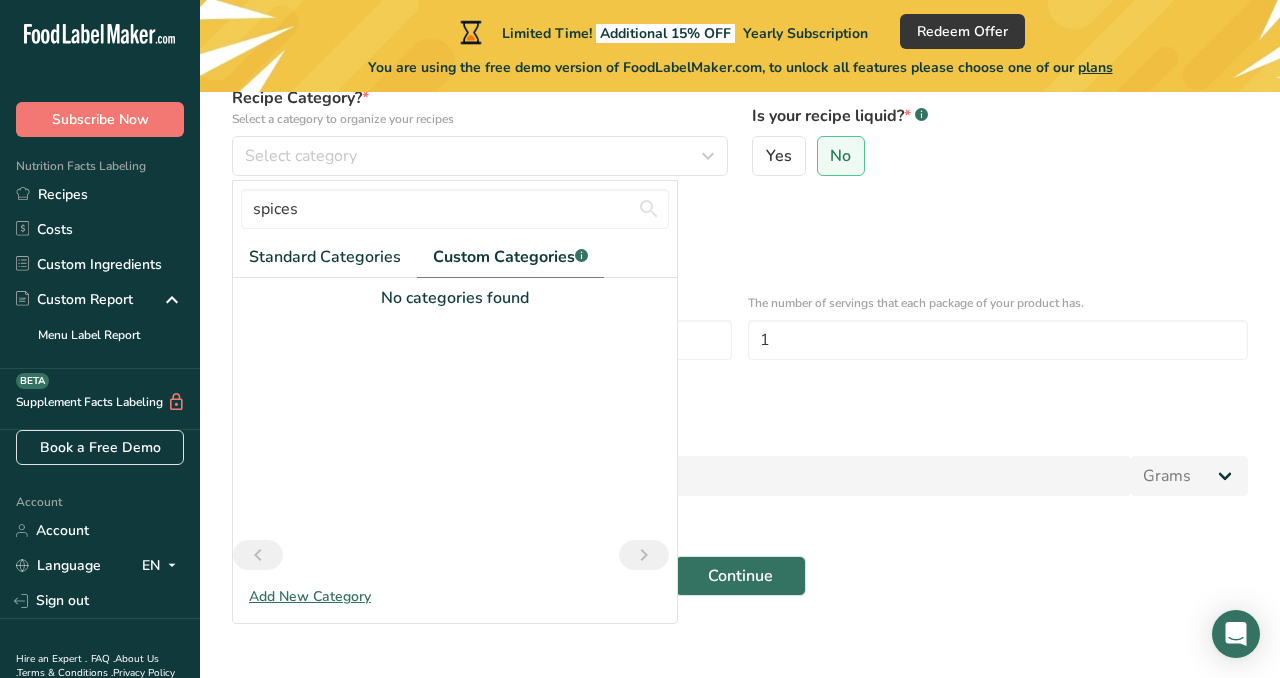 click on "Define serving size details *
Specify the number of servings the recipe makes OR Fix a specific serving weight" at bounding box center [740, 233] 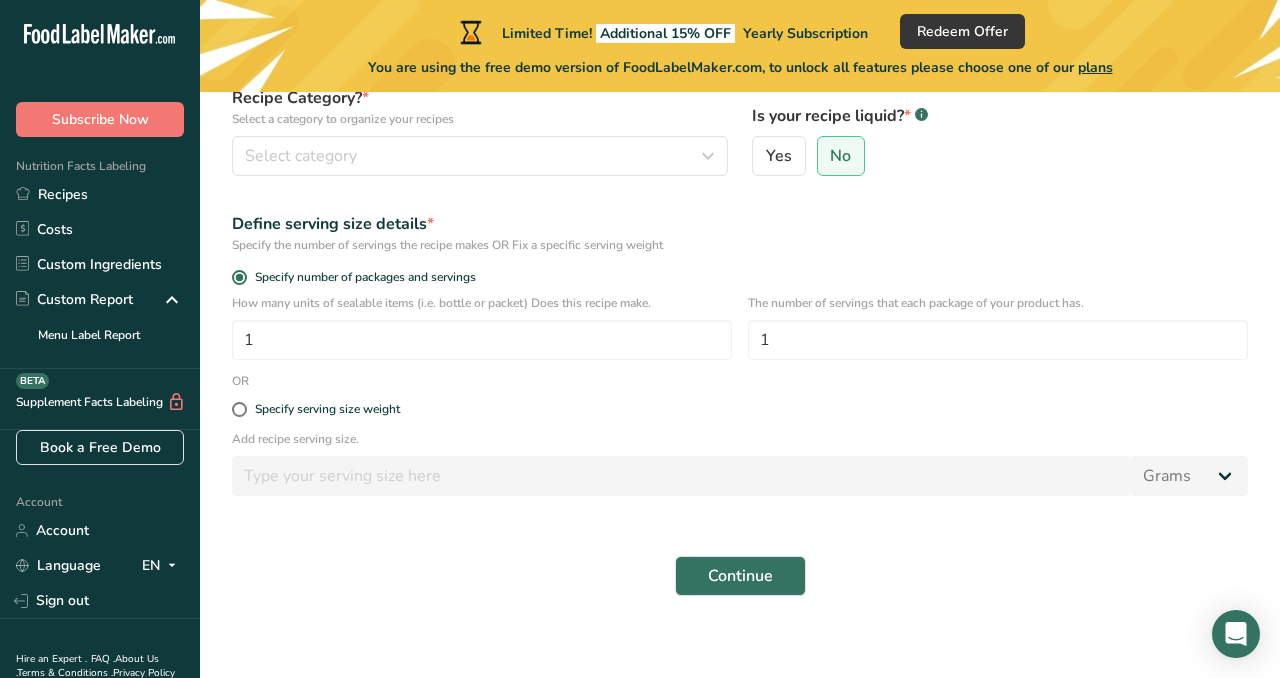 scroll, scrollTop: 257, scrollLeft: 0, axis: vertical 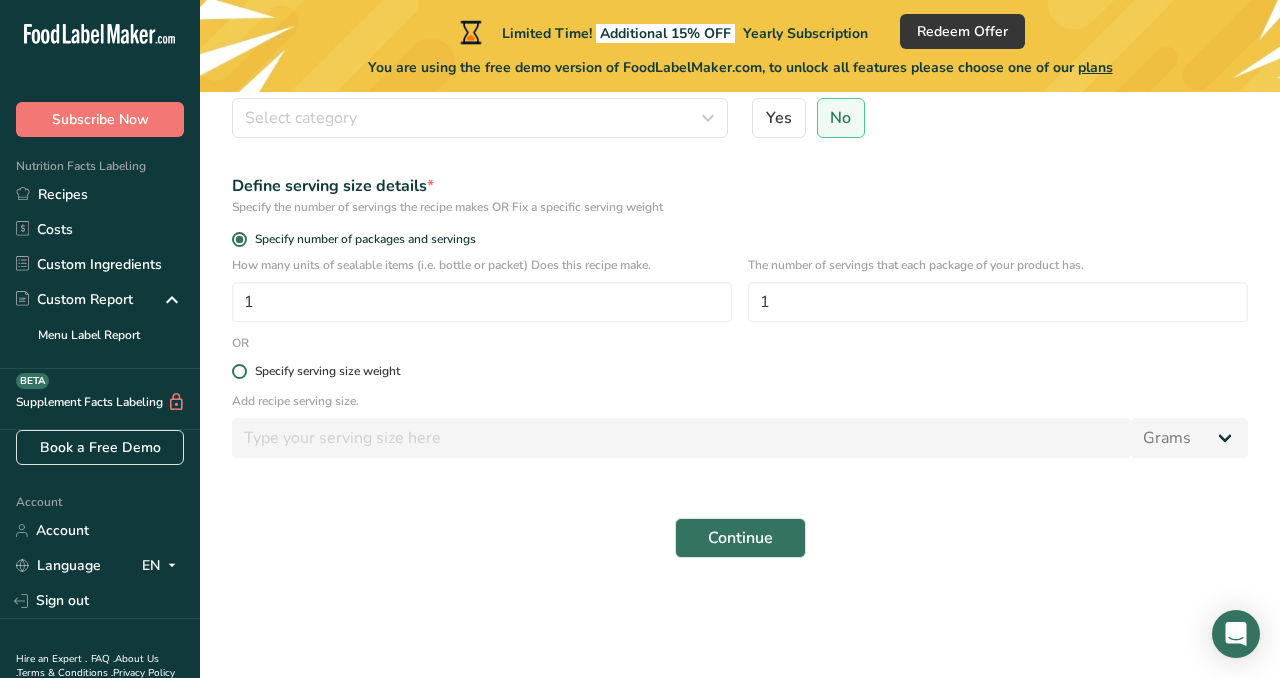 click at bounding box center [239, 371] 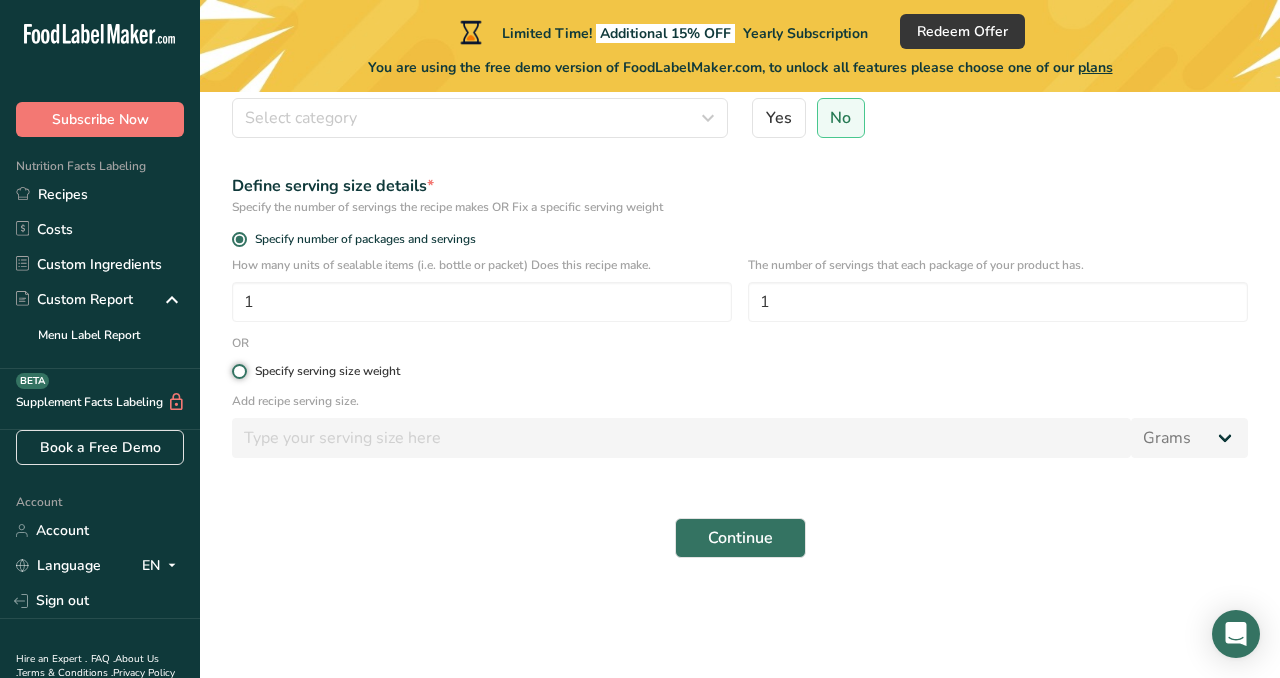 click on "Specify serving size weight" at bounding box center (238, 371) 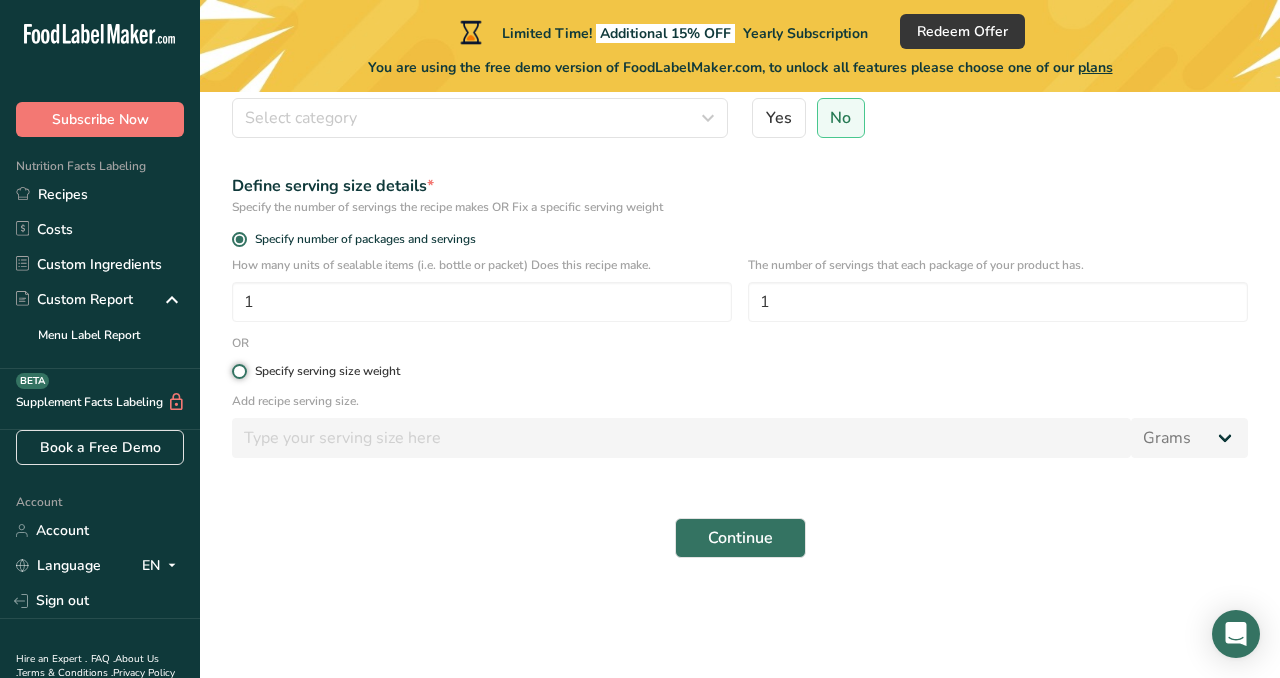 radio on "true" 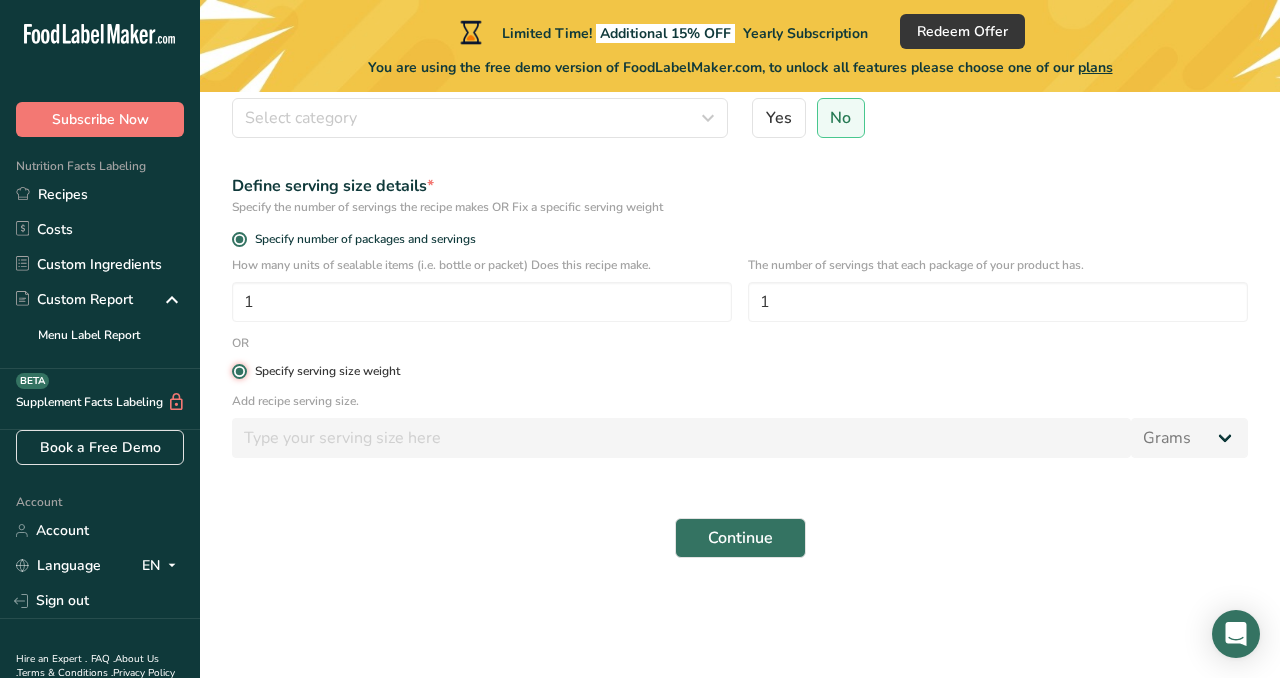 radio on "false" 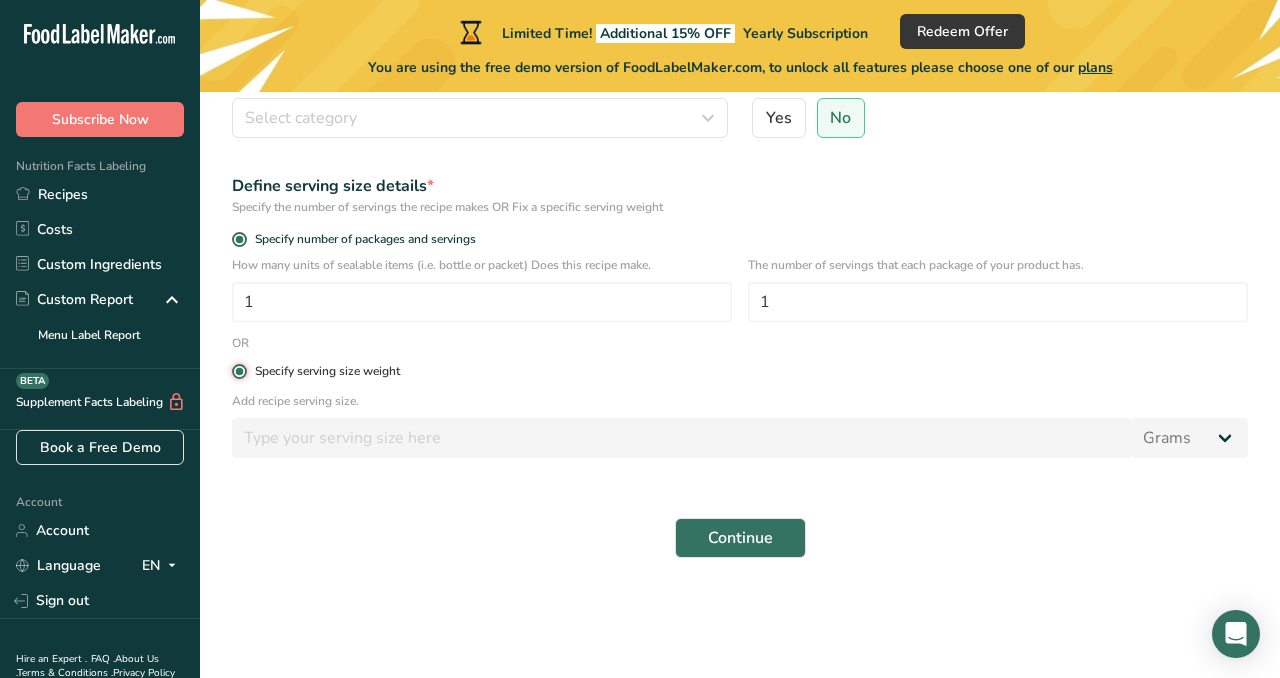type 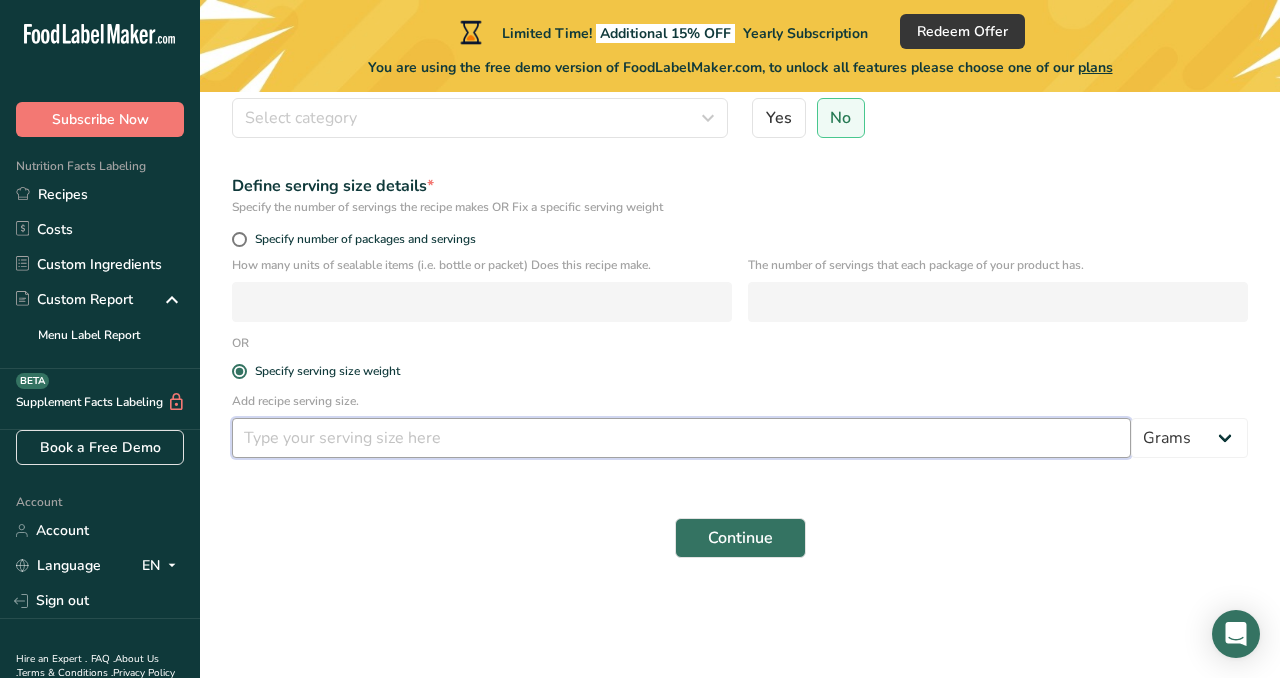 click at bounding box center (681, 438) 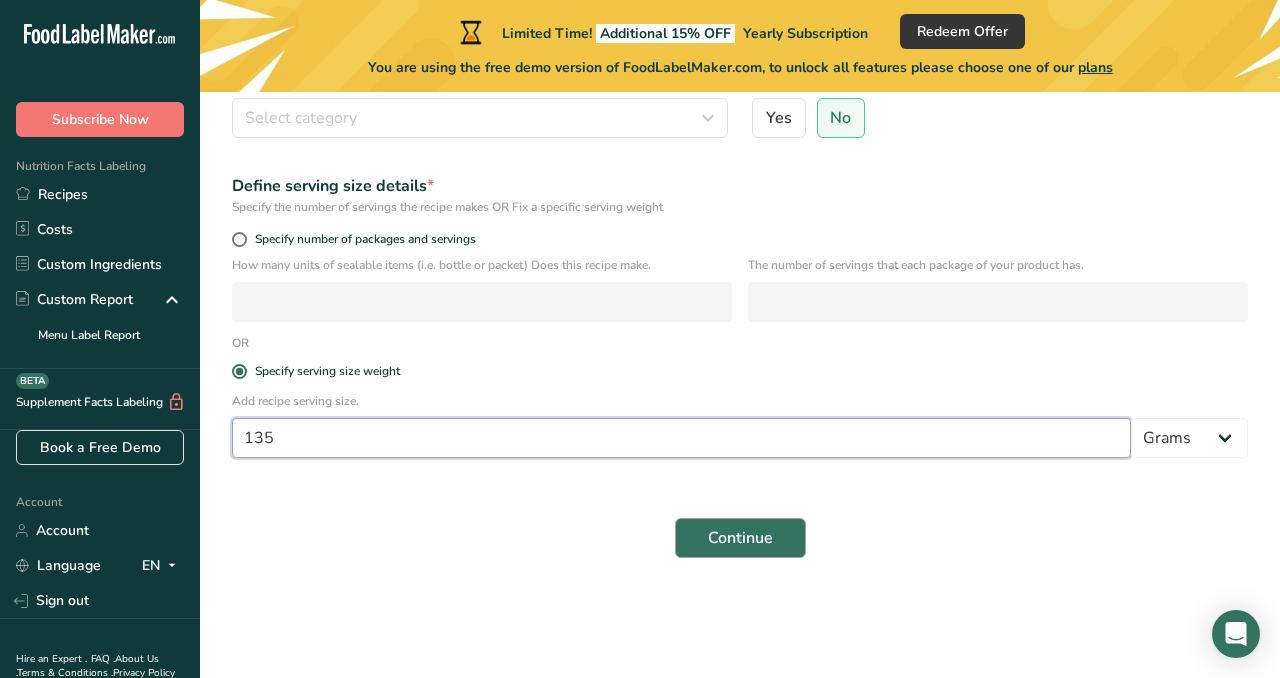 type on "135" 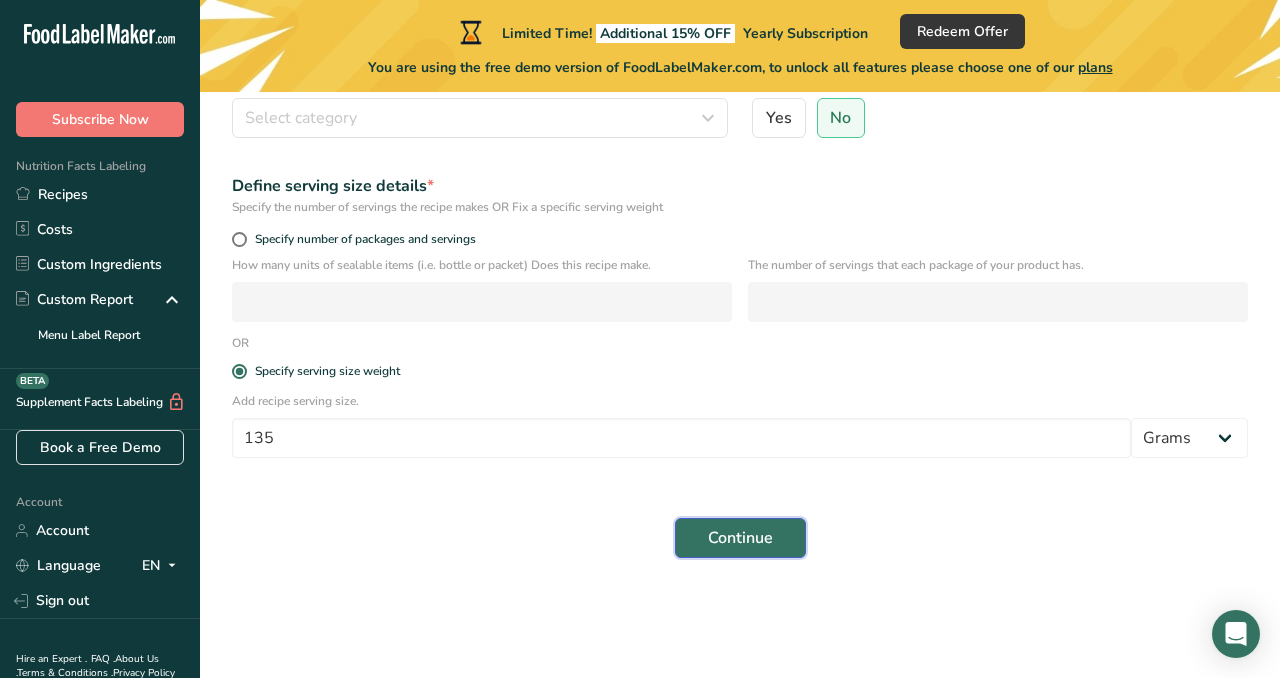 click on "Continue" at bounding box center (740, 538) 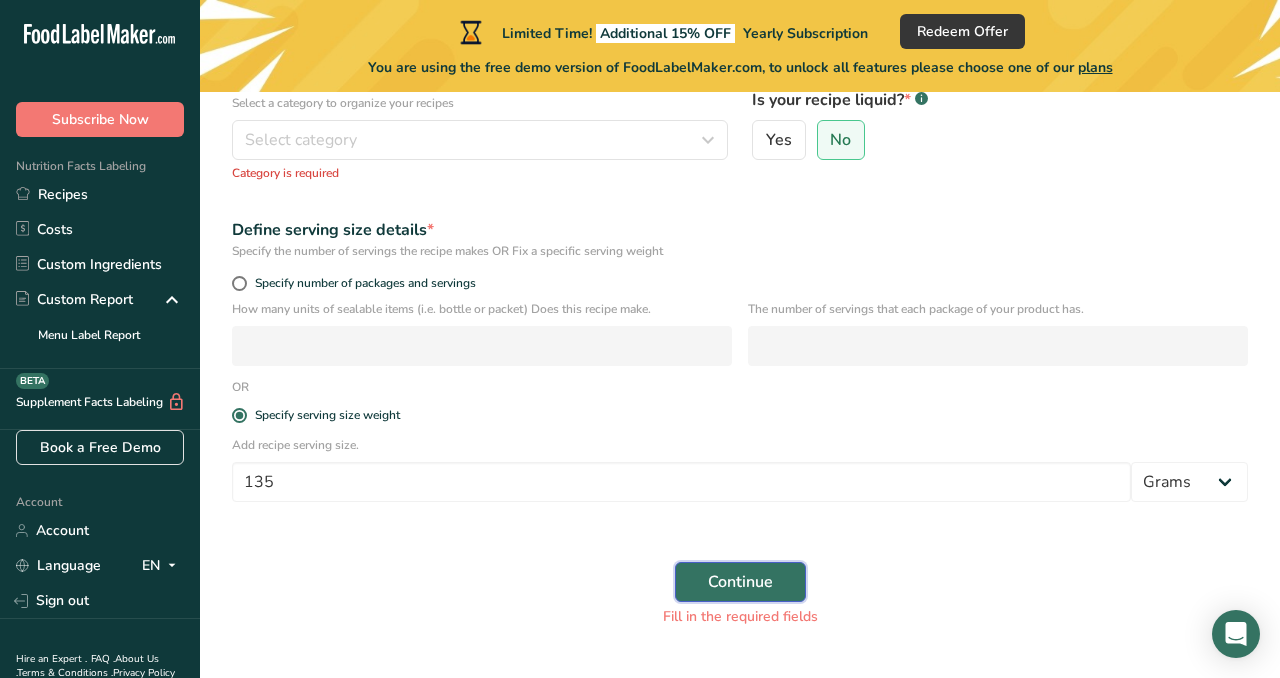 scroll, scrollTop: 326, scrollLeft: 0, axis: vertical 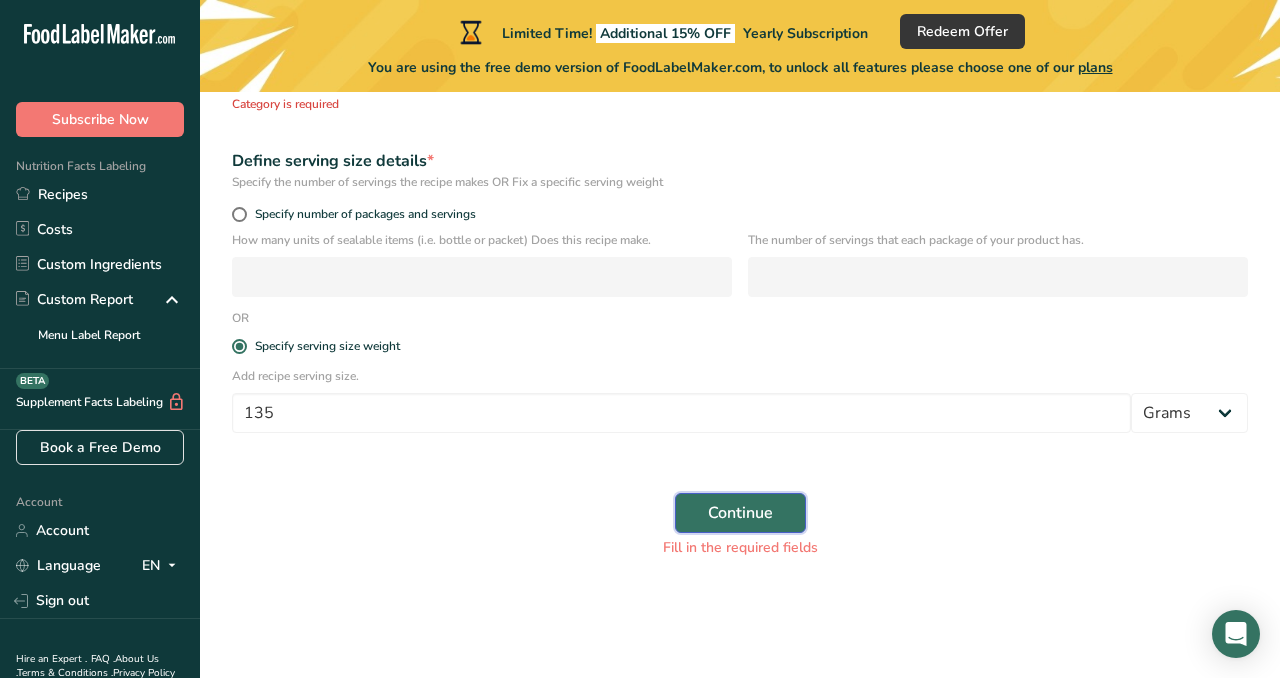 click on "Continue" at bounding box center (740, 513) 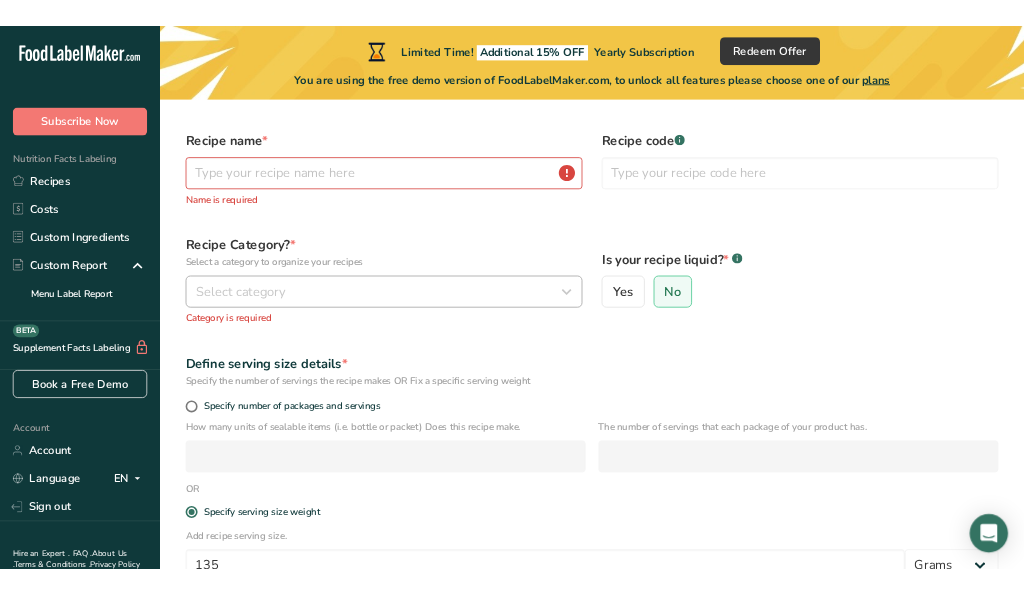 scroll, scrollTop: 0, scrollLeft: 0, axis: both 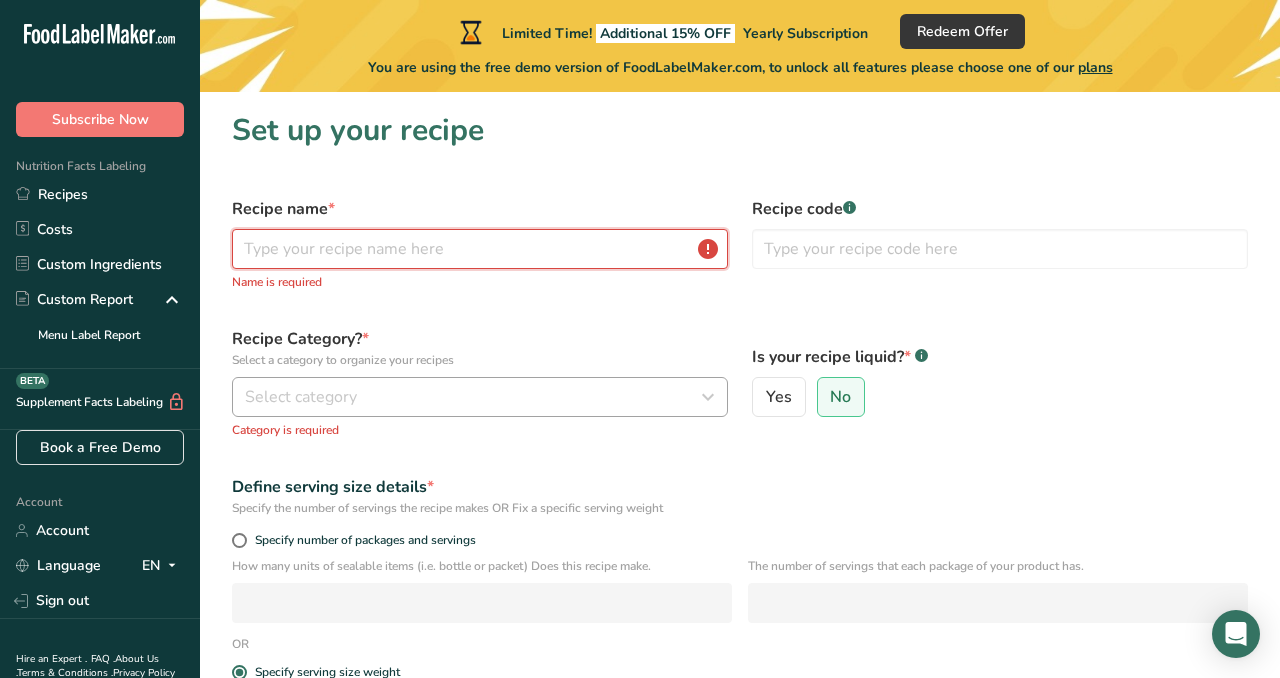 click at bounding box center (480, 249) 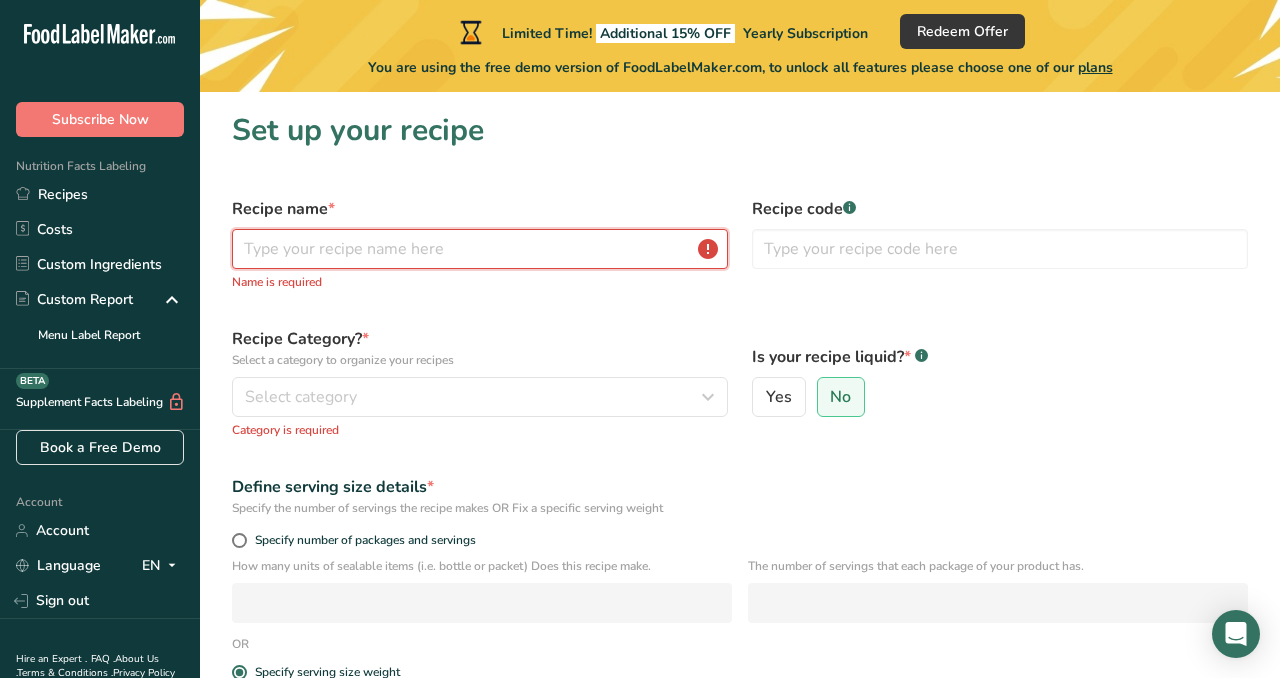 click at bounding box center (480, 249) 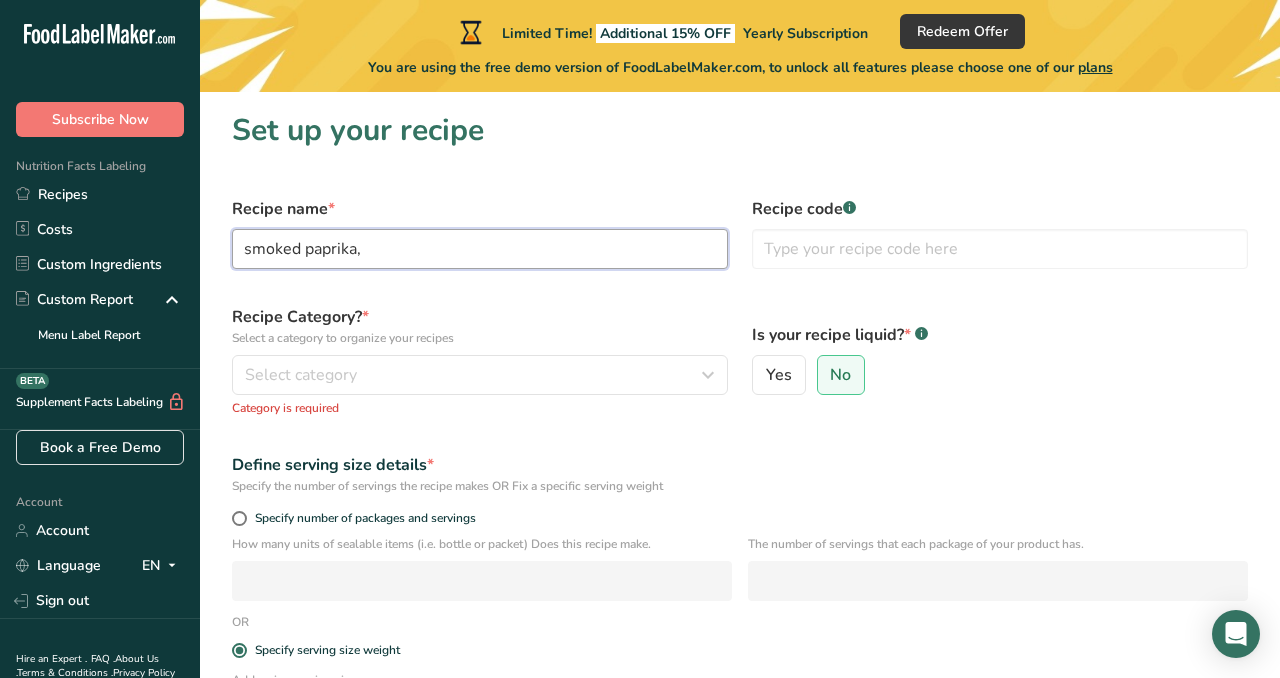 type on "smoked paprika," 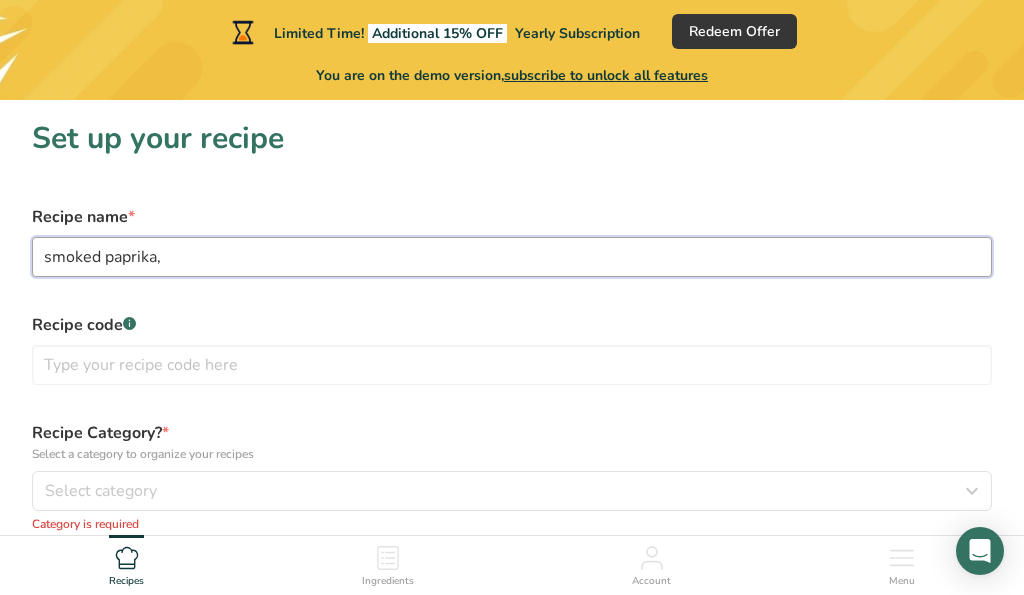 click on "smoked paprika," at bounding box center [512, 257] 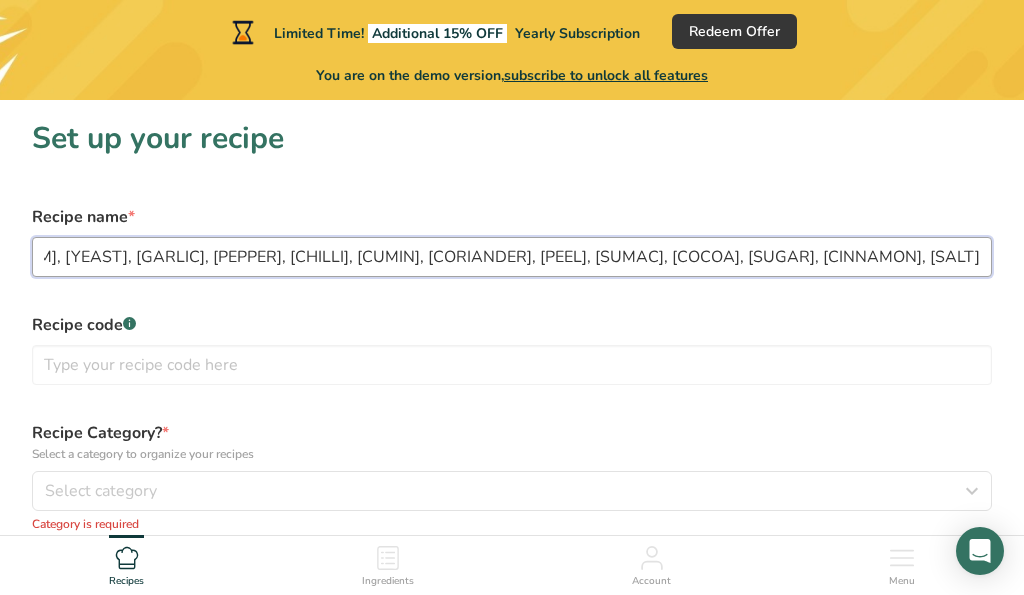 scroll, scrollTop: 0, scrollLeft: 760, axis: horizontal 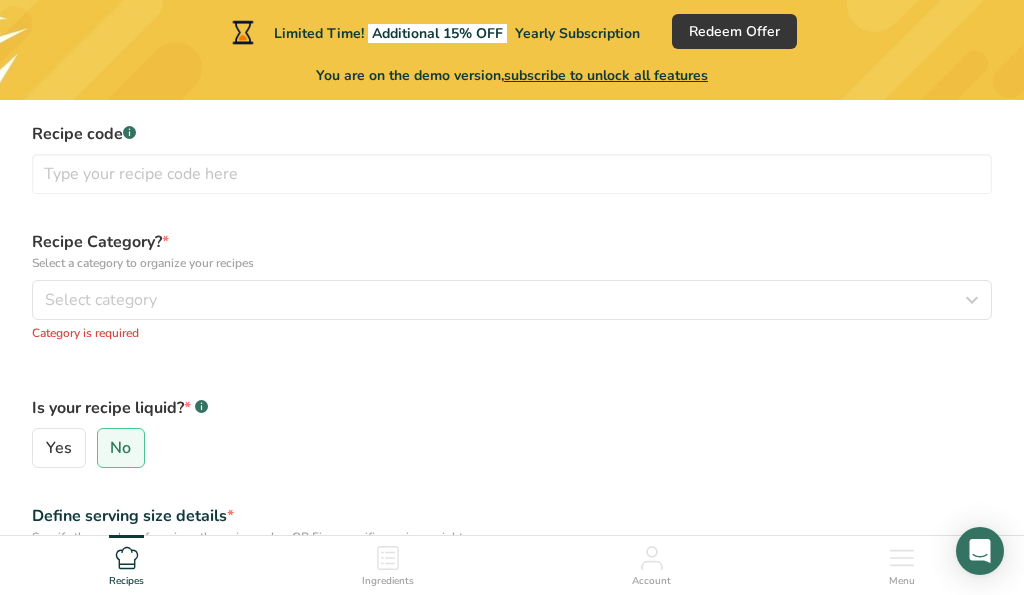 click on "Recipe Category? *
Select a category to organize your recipes
Select category     spices
Standard Categories
Custom Categories
.a-a{fill:#347362;}.b-a{fill:#fff;}
No categories found
No categories found
Add New Category
Category is required" at bounding box center (512, 286) 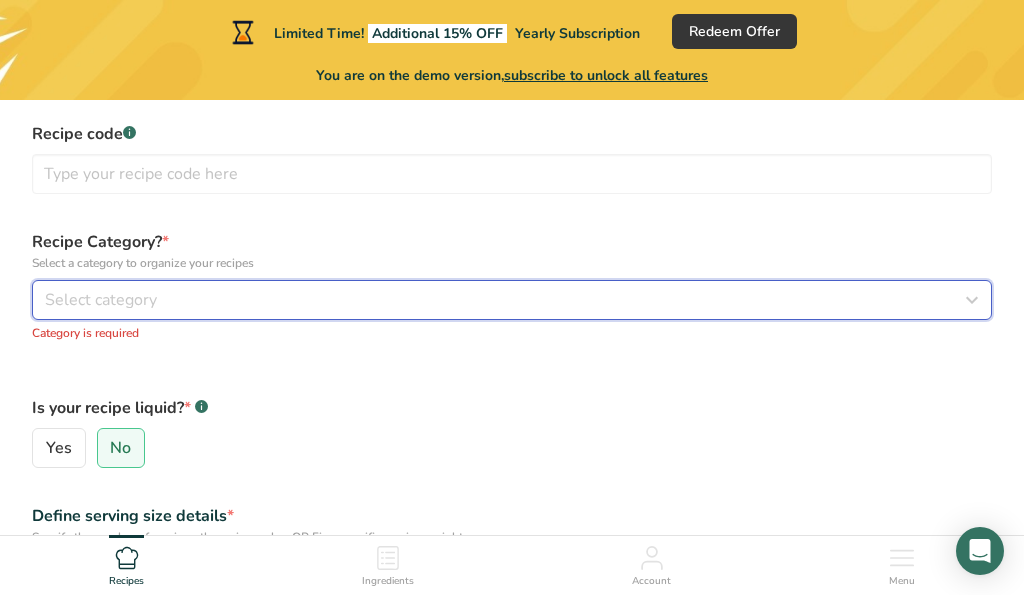 click on "Select category" at bounding box center [506, 300] 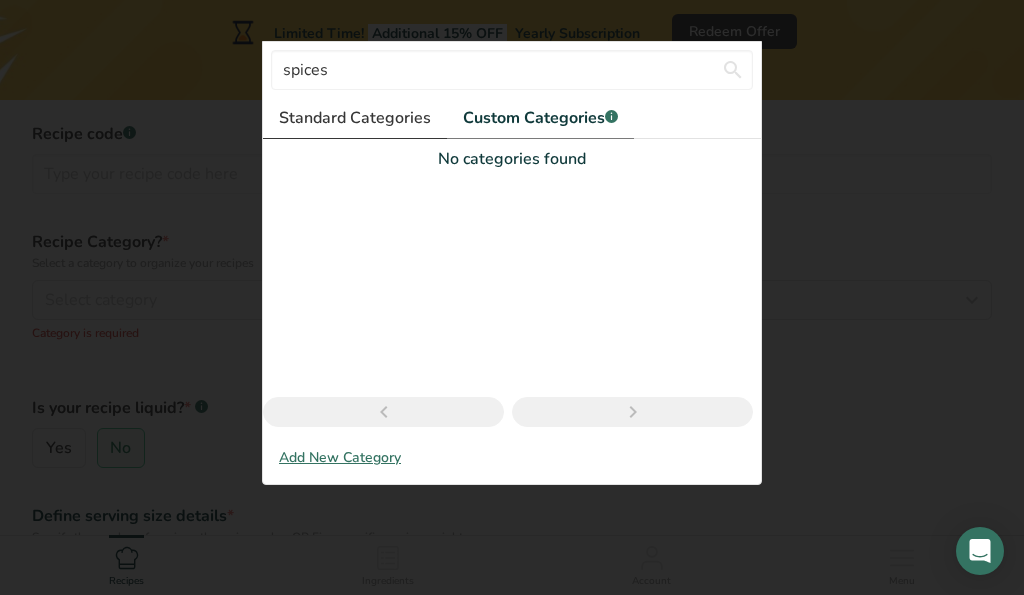 click on "Standard Categories" at bounding box center [355, 118] 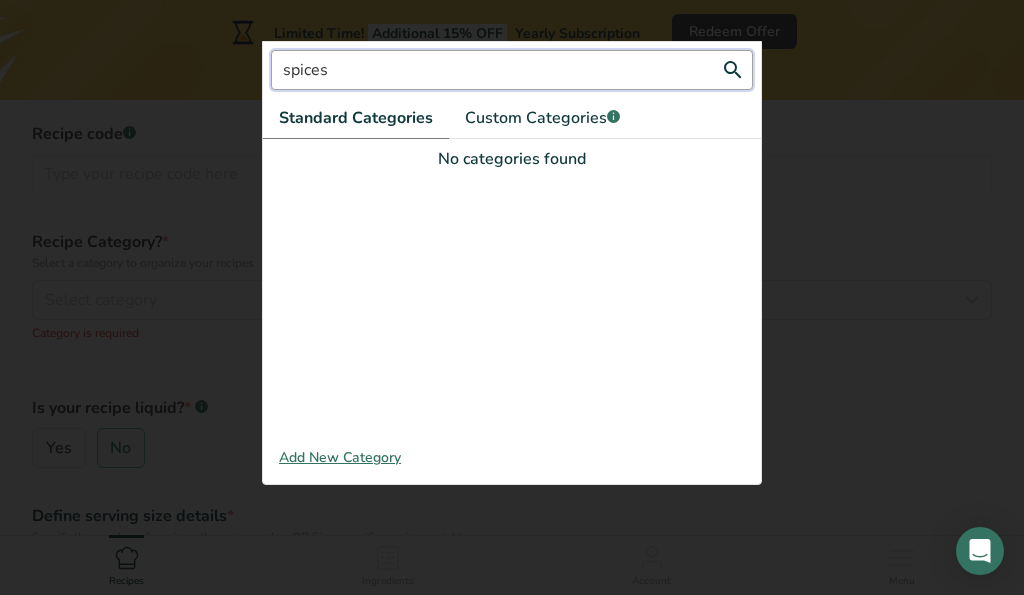 click on "spices" at bounding box center [512, 70] 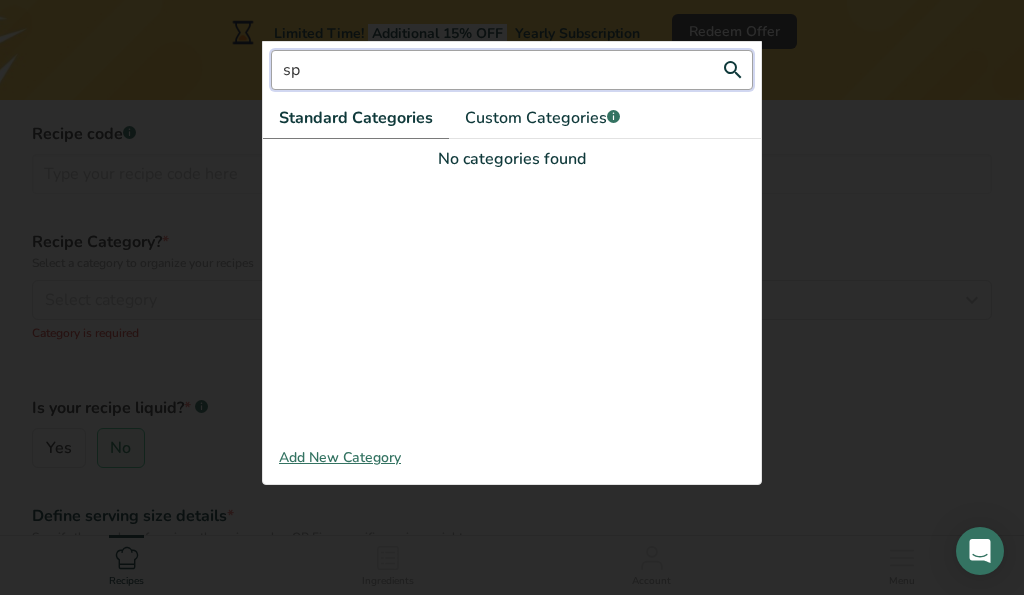 type on "s" 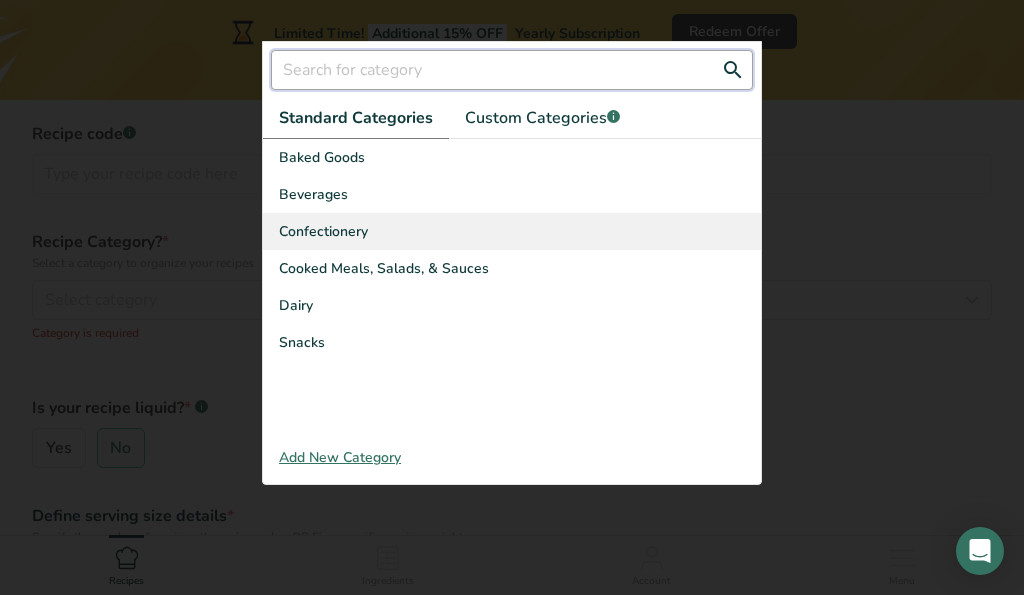type 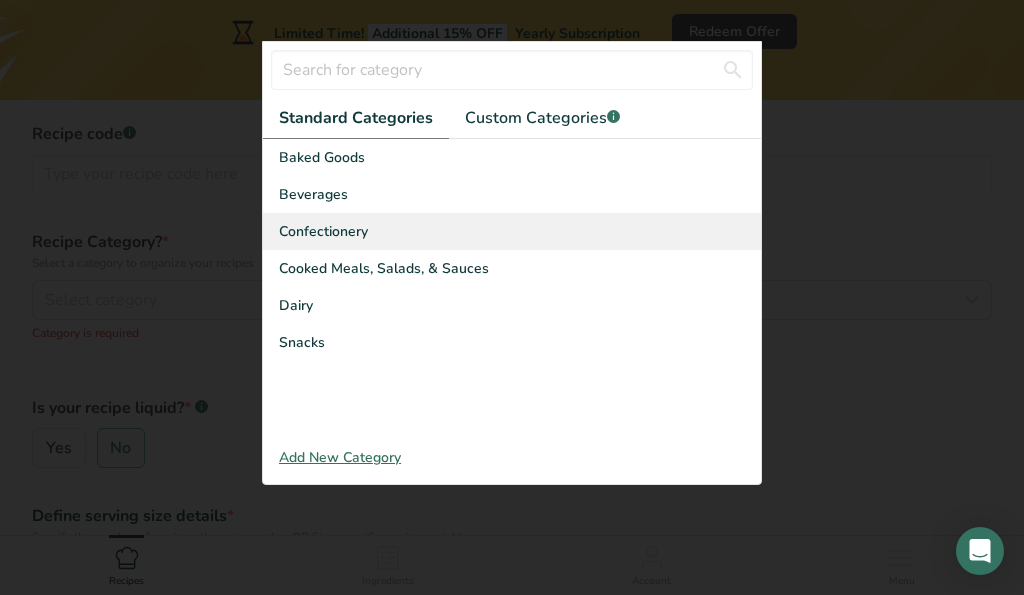 click on "Confectionery" at bounding box center [512, 231] 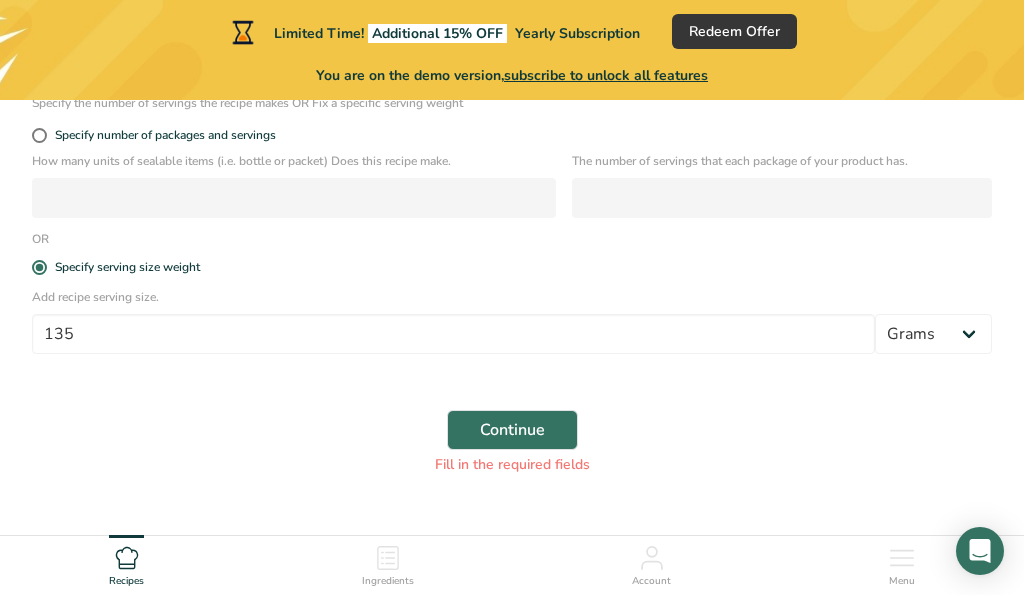 scroll, scrollTop: 647, scrollLeft: 0, axis: vertical 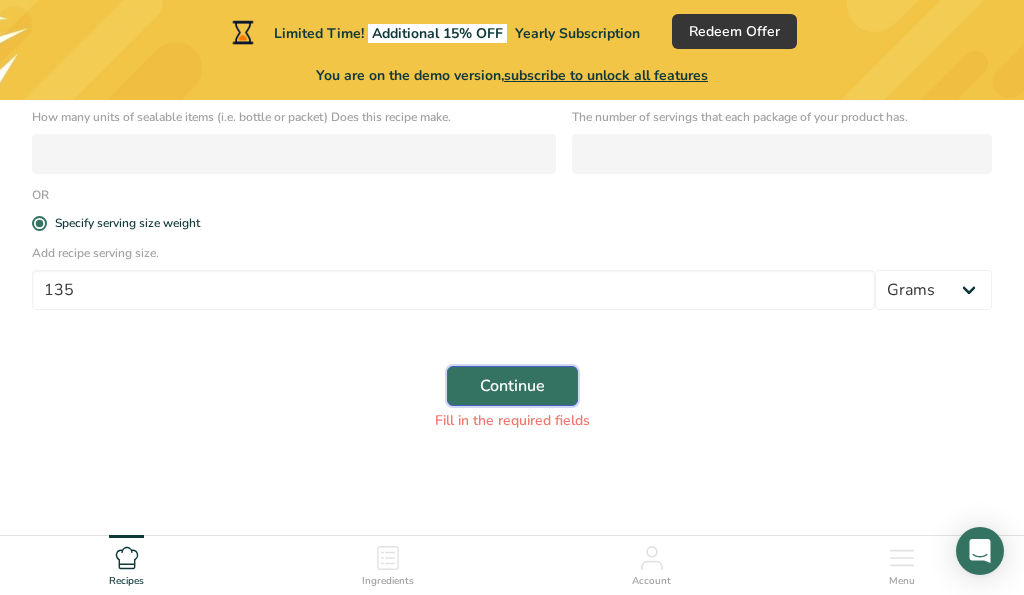 click on "Continue" at bounding box center [512, 386] 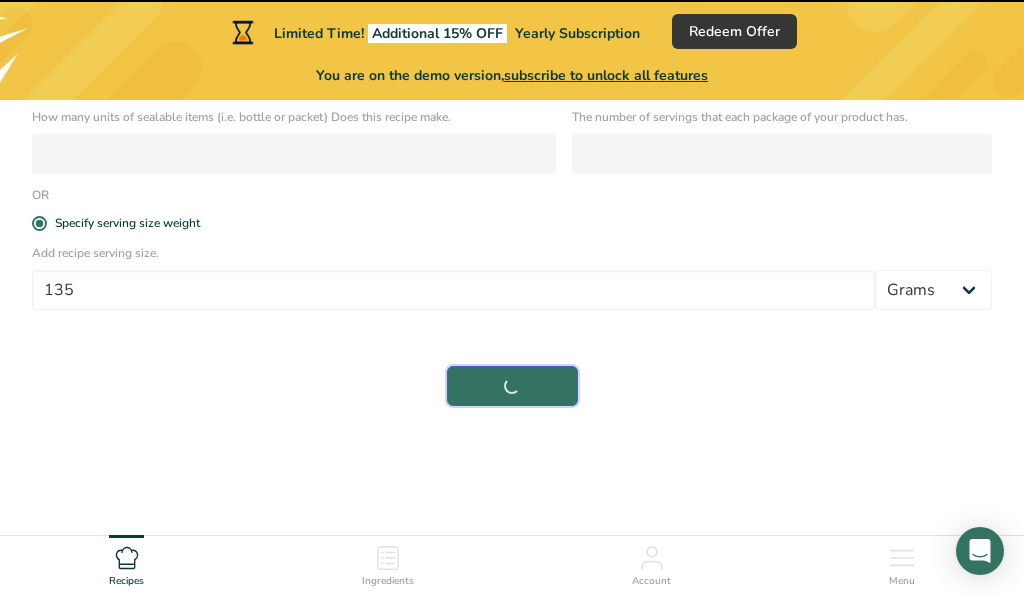 scroll, scrollTop: 638, scrollLeft: 0, axis: vertical 